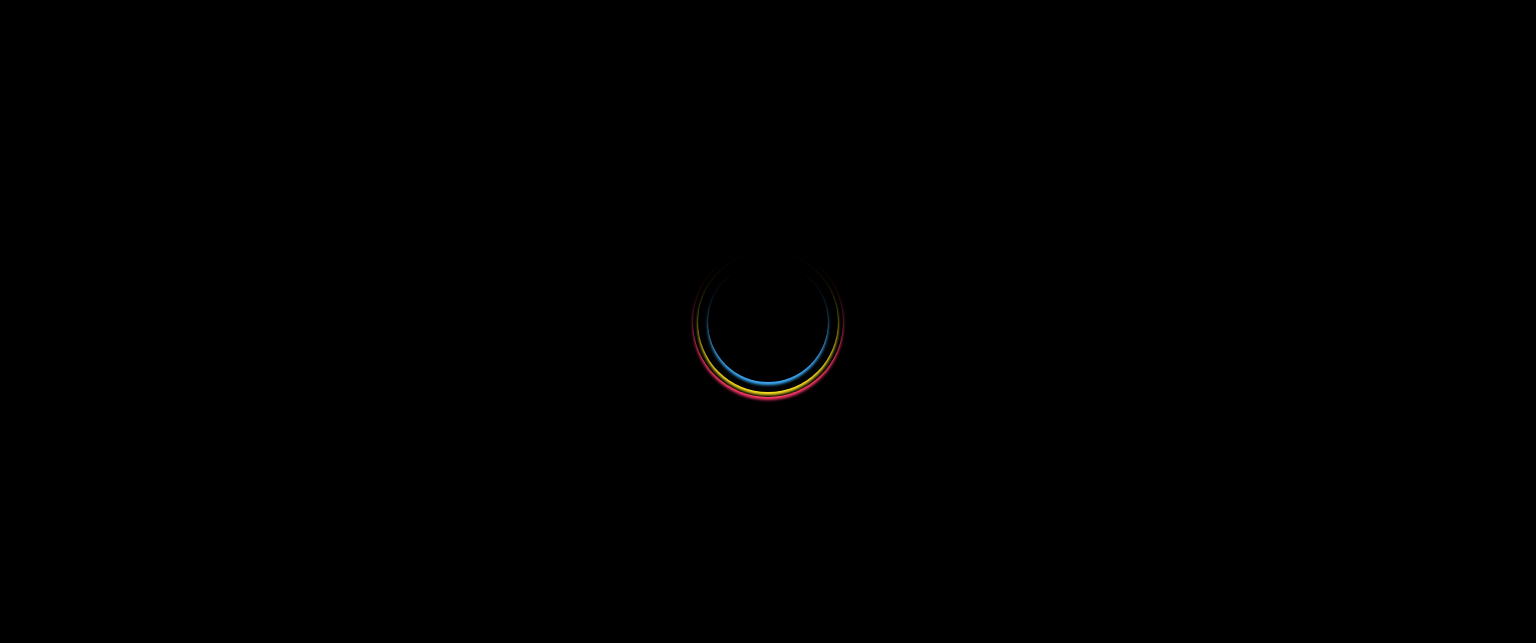 select 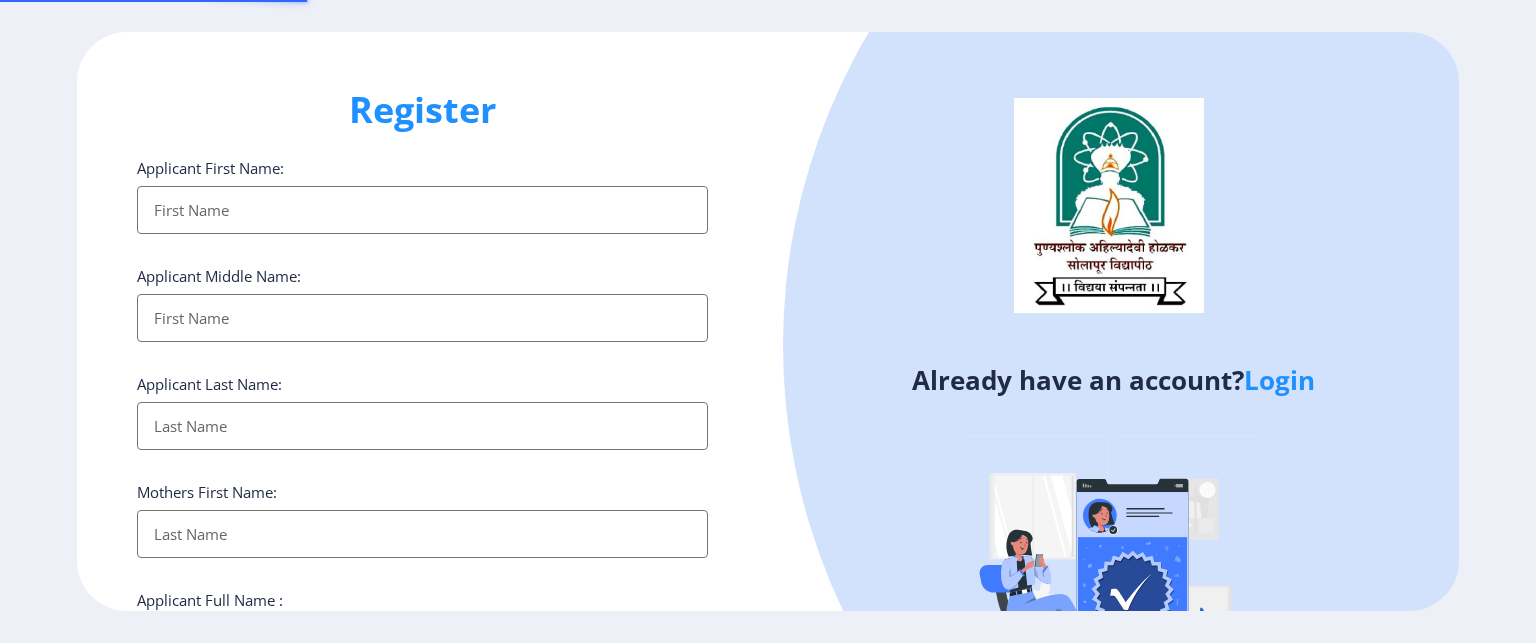 scroll, scrollTop: 0, scrollLeft: 0, axis: both 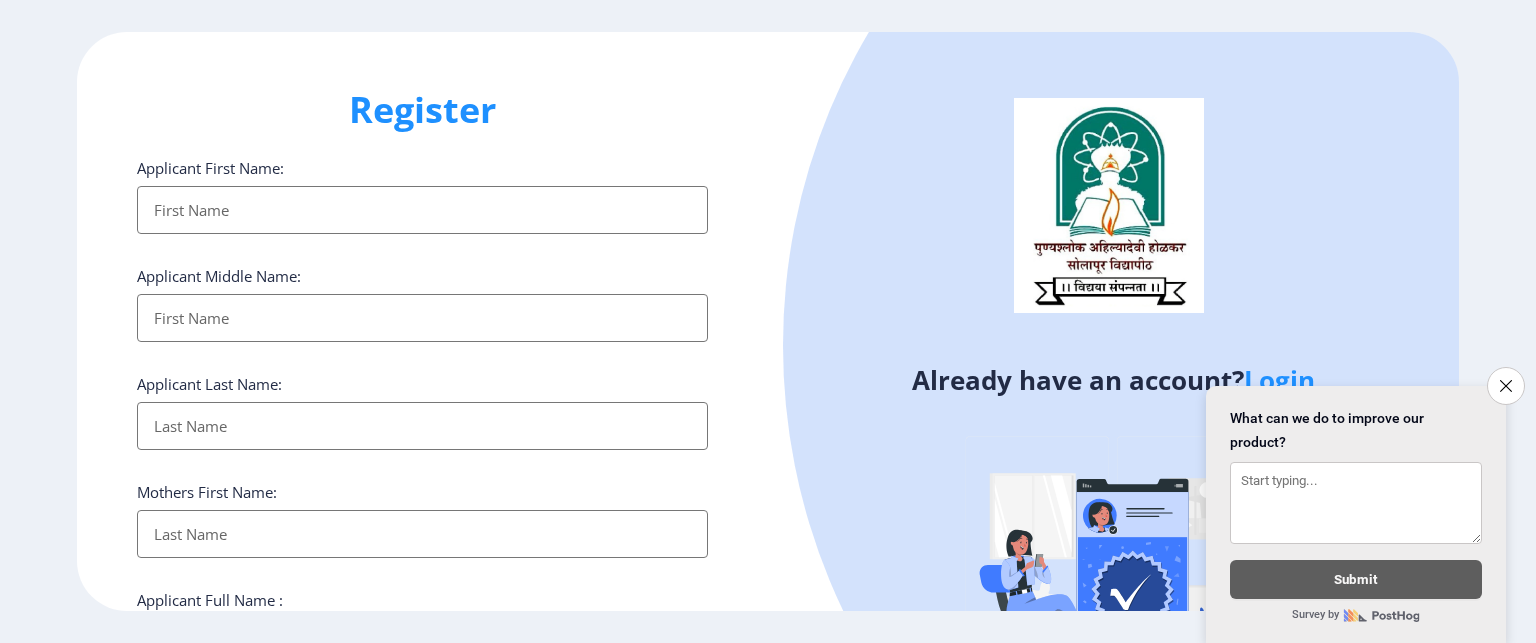 click on "Applicant First Name:" at bounding box center [422, 210] 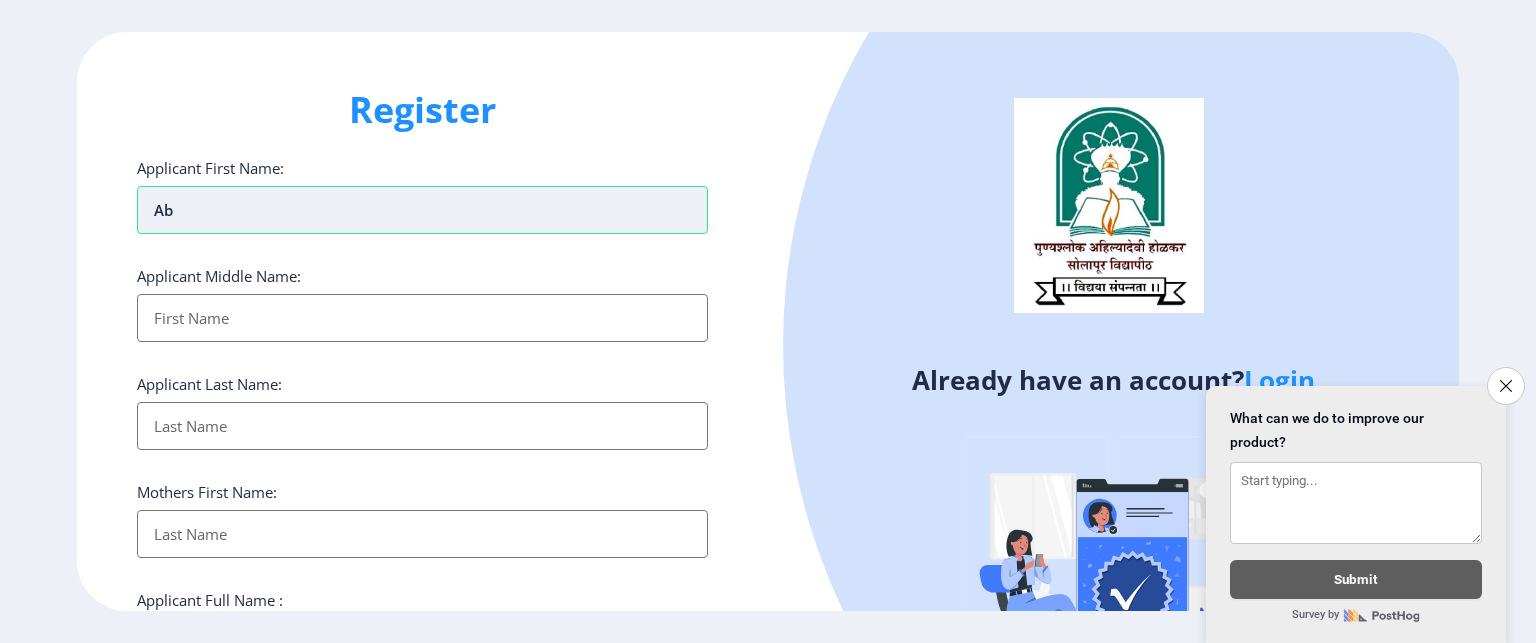 type on "a" 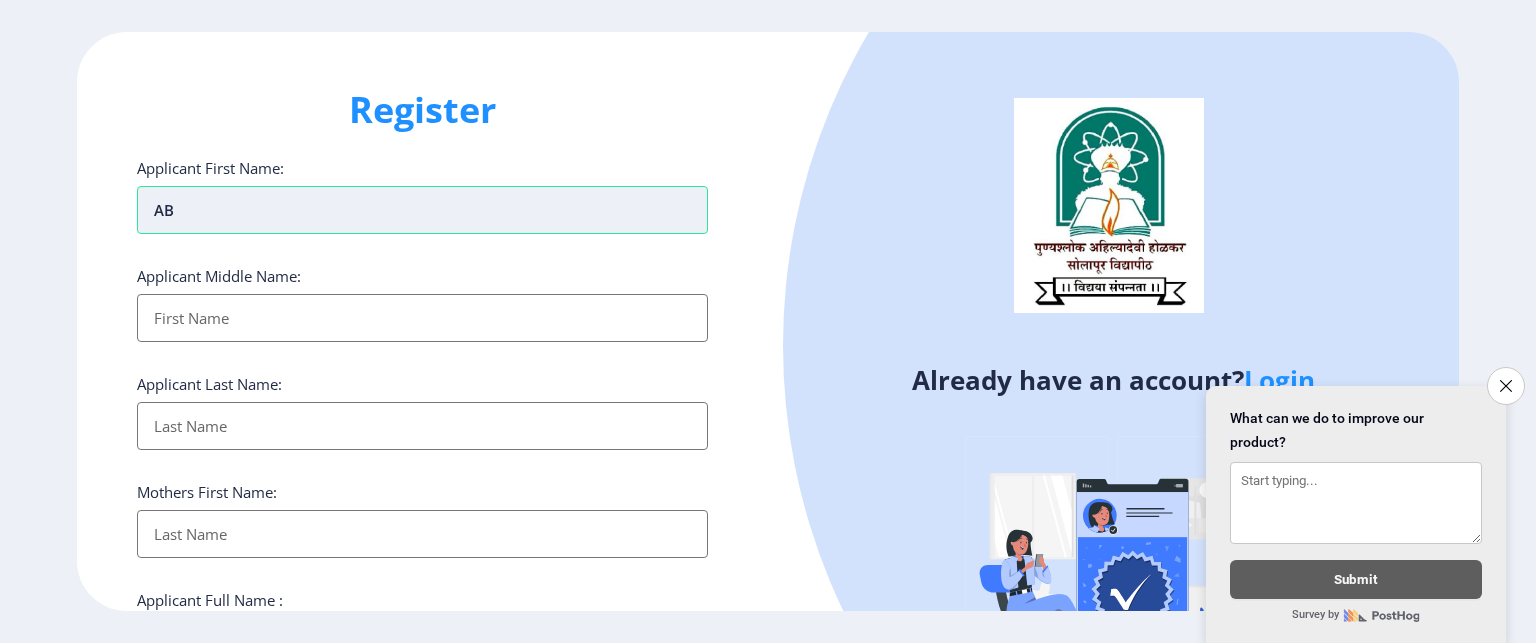 type on "A" 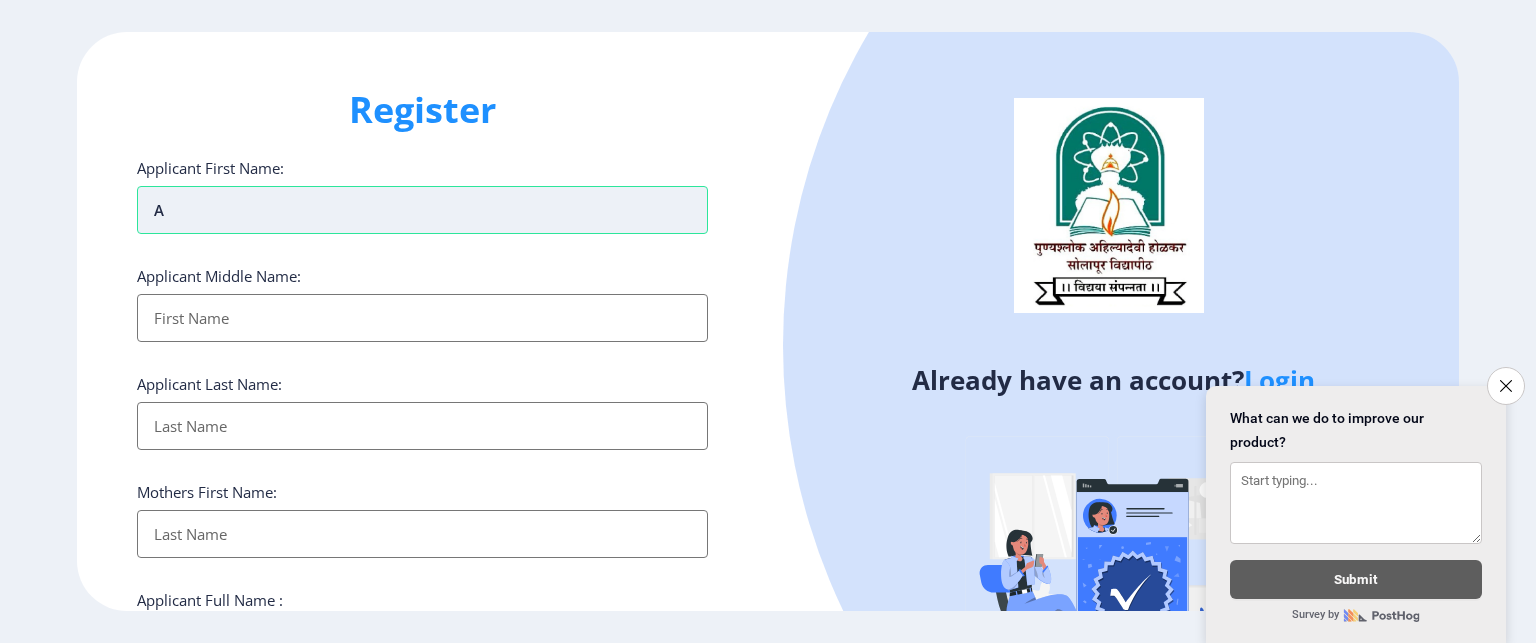 type 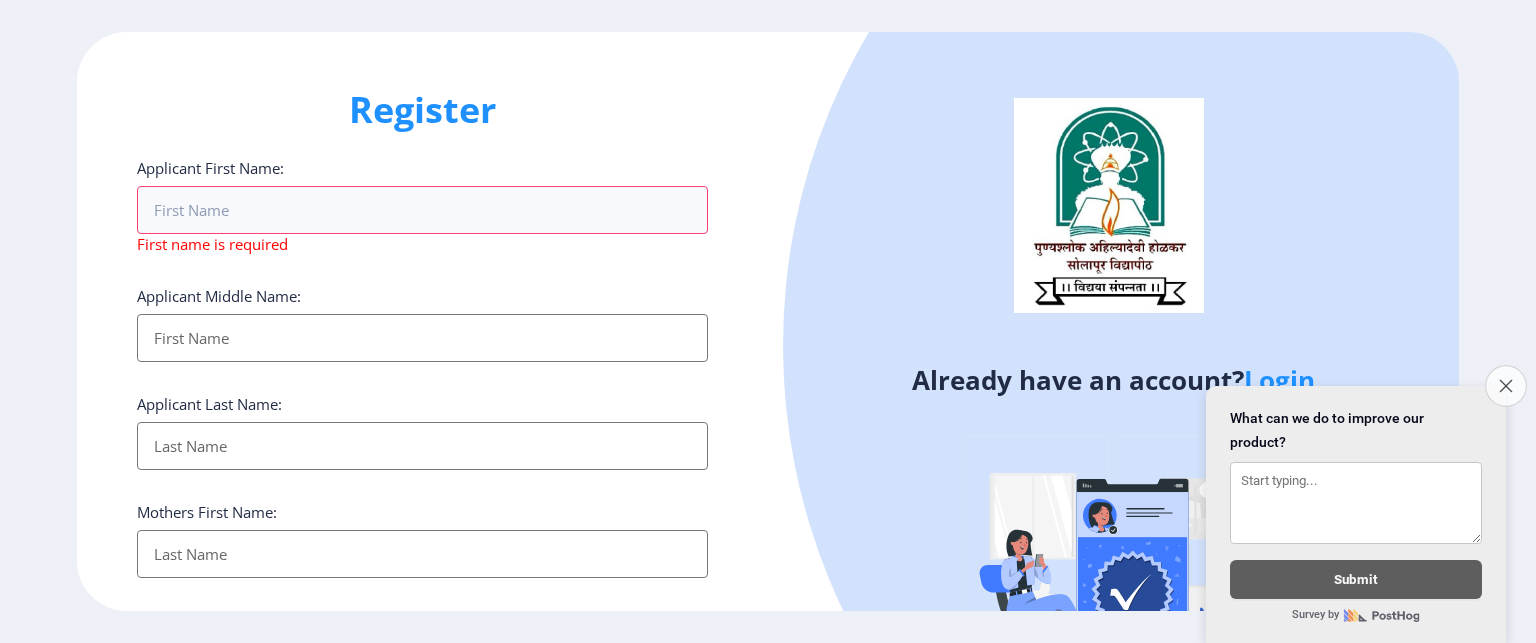 click on "Close survey" 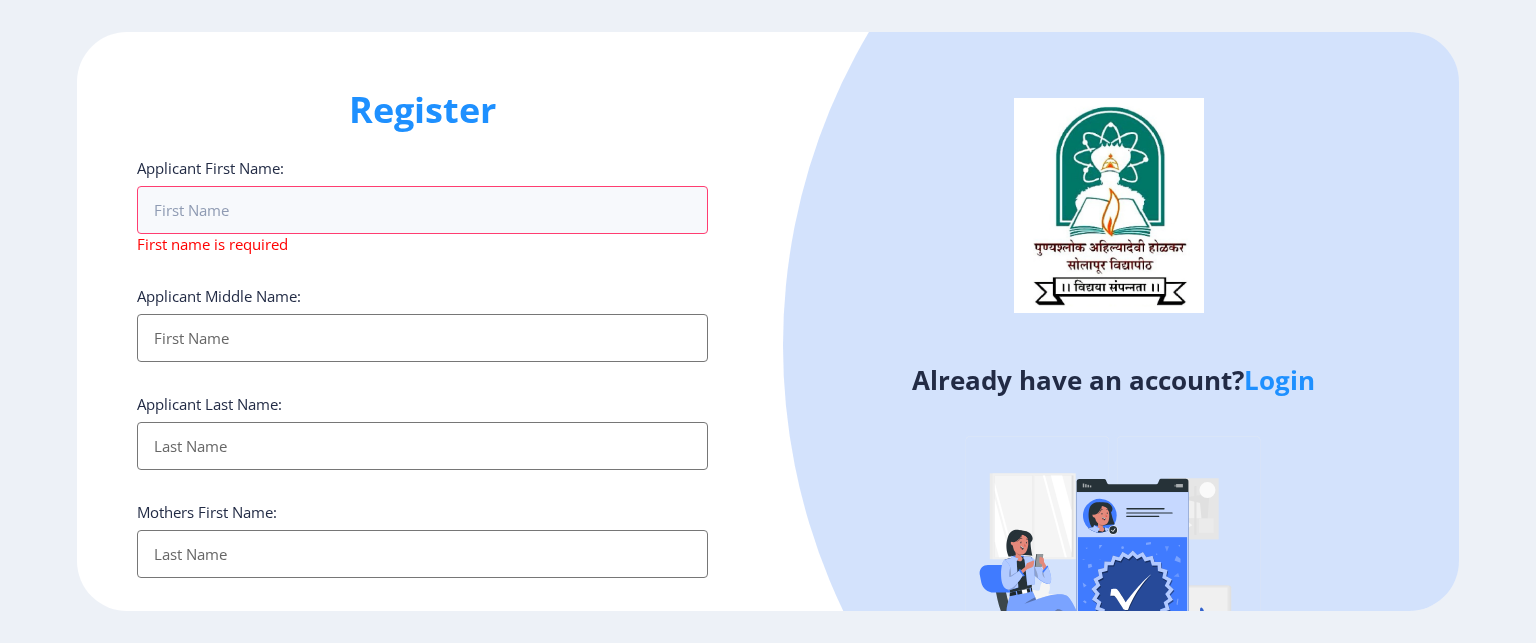 click on "Login" 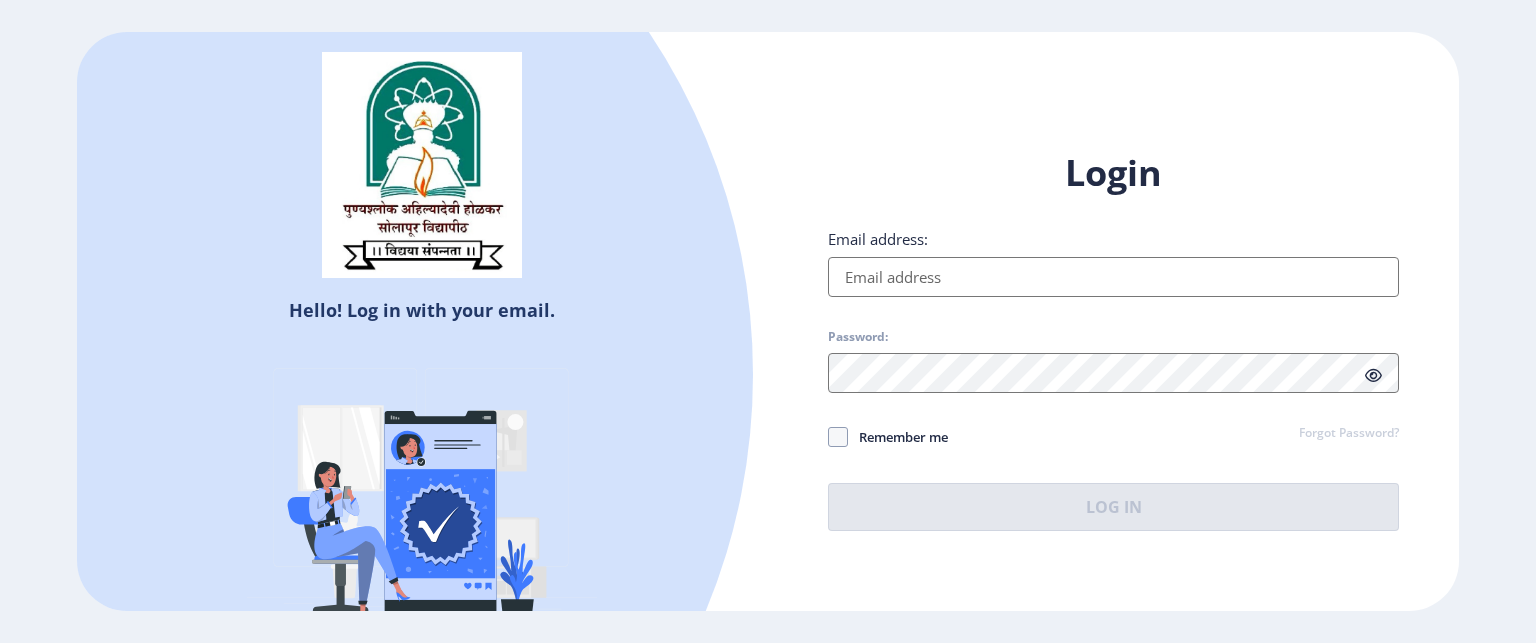 click on "Email address:" at bounding box center (1113, 277) 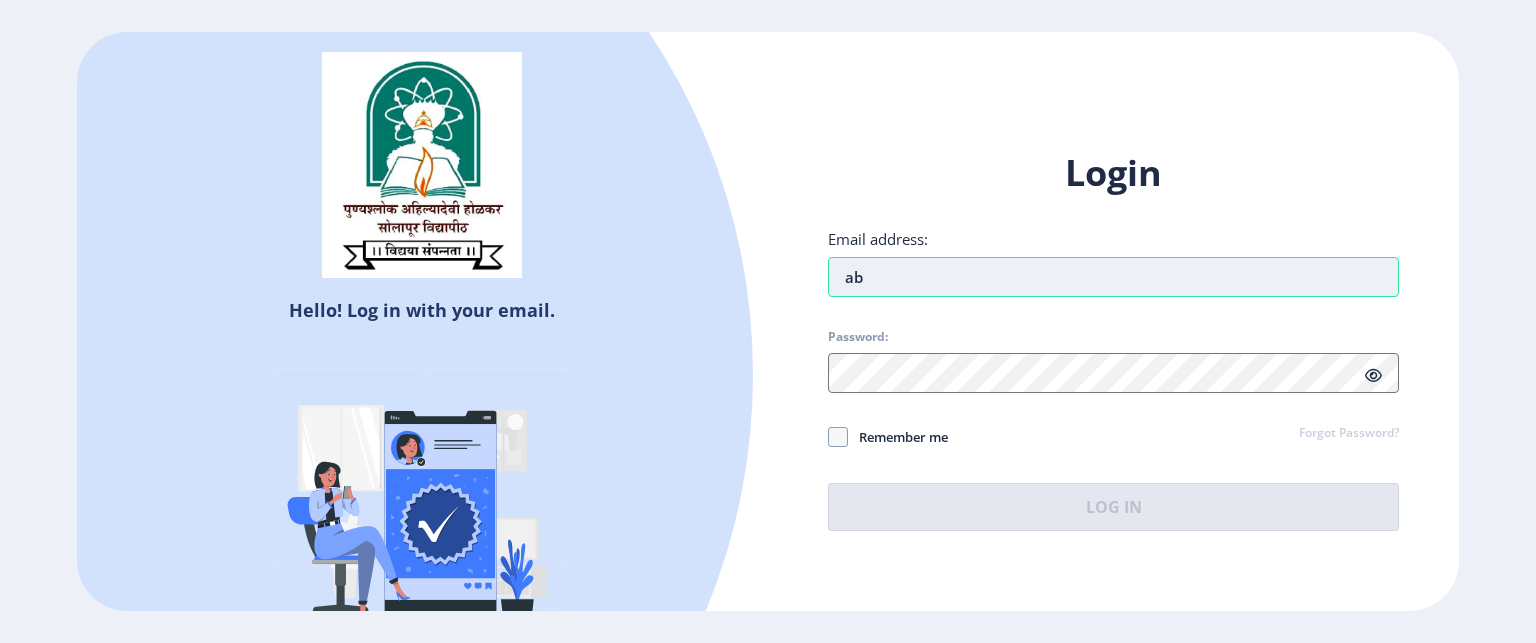 type on "a" 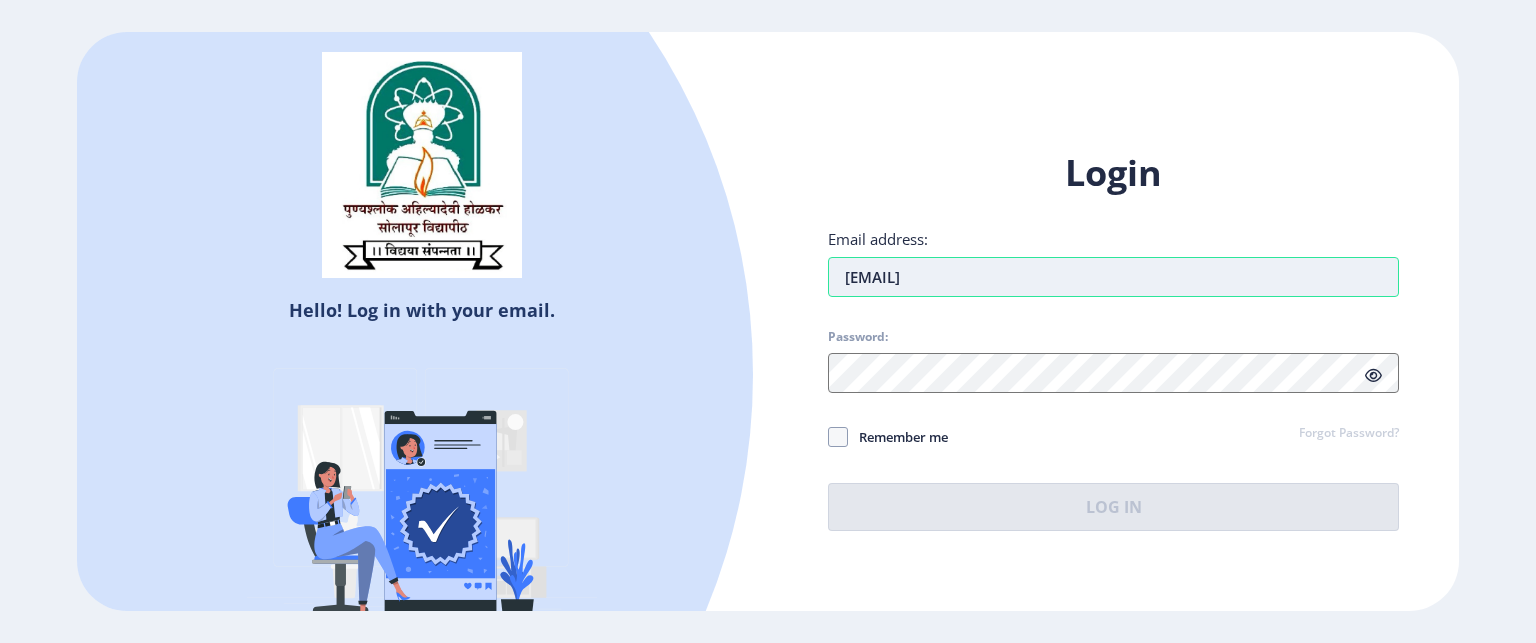 type on "[EMAIL]" 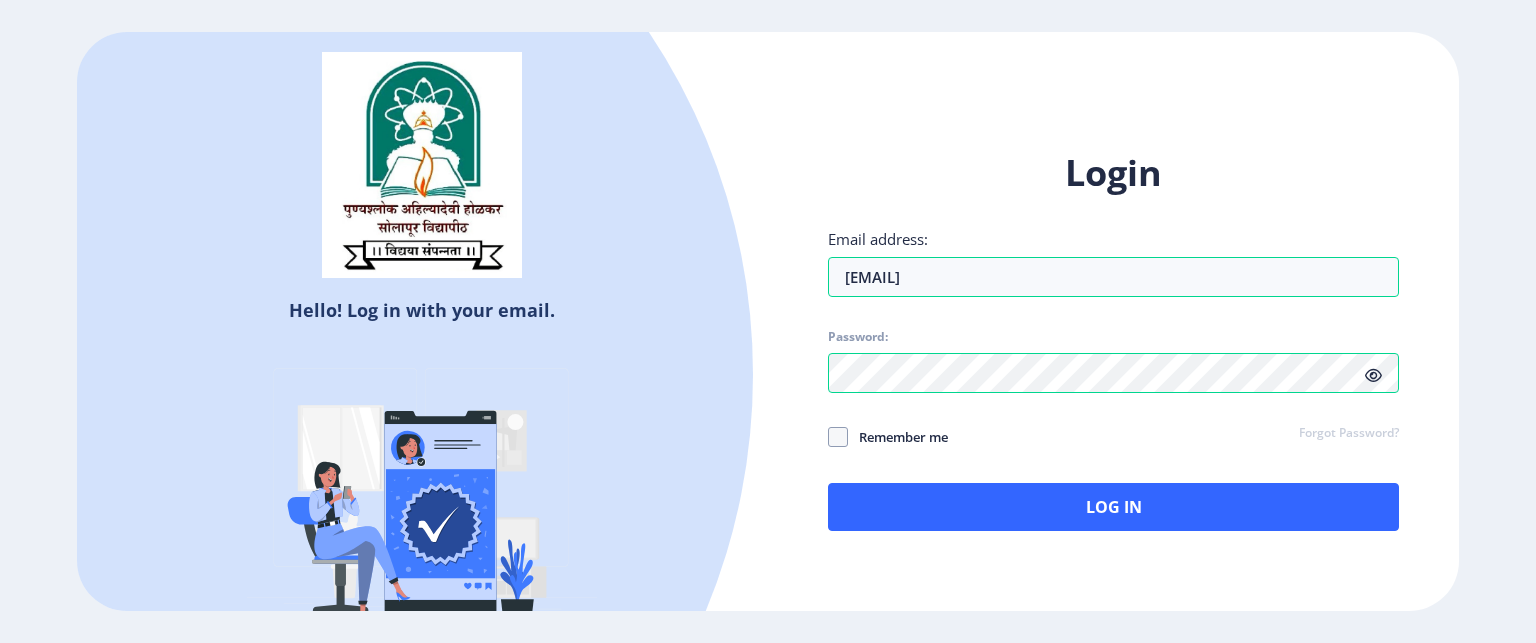click 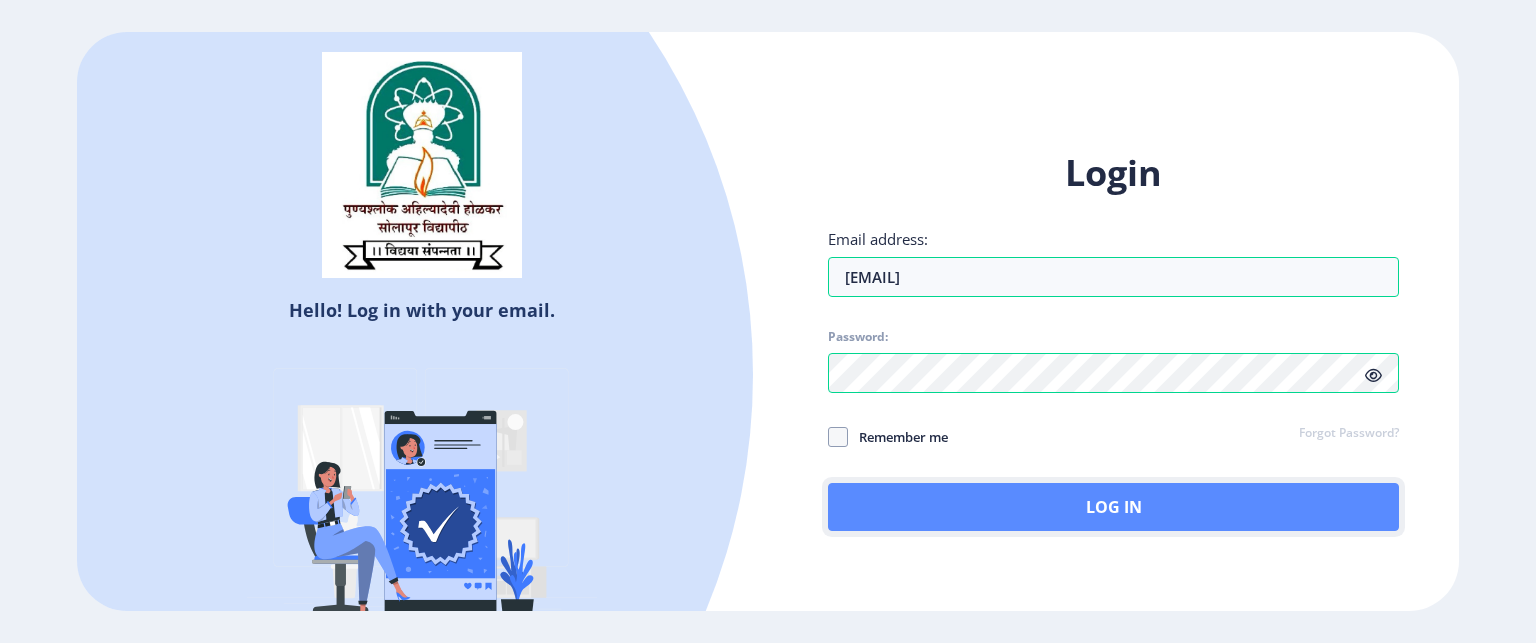 click on "Log In" 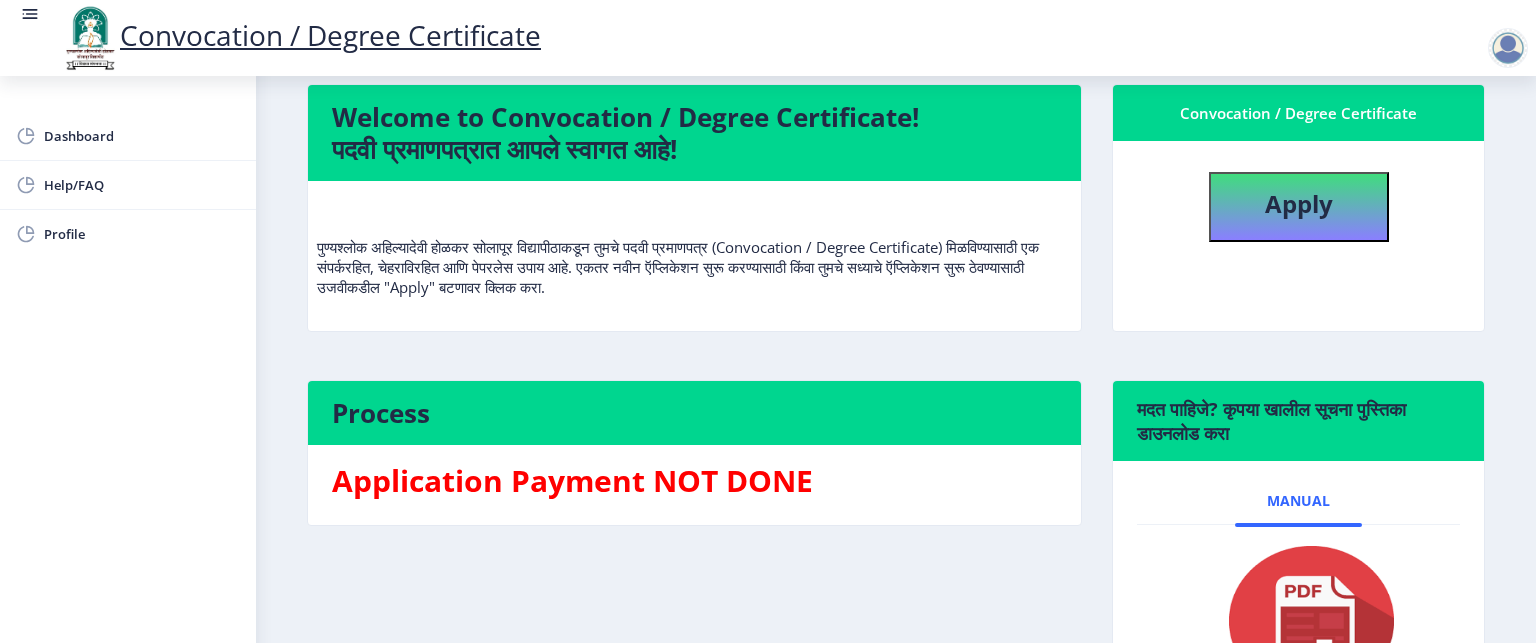 scroll, scrollTop: 0, scrollLeft: 0, axis: both 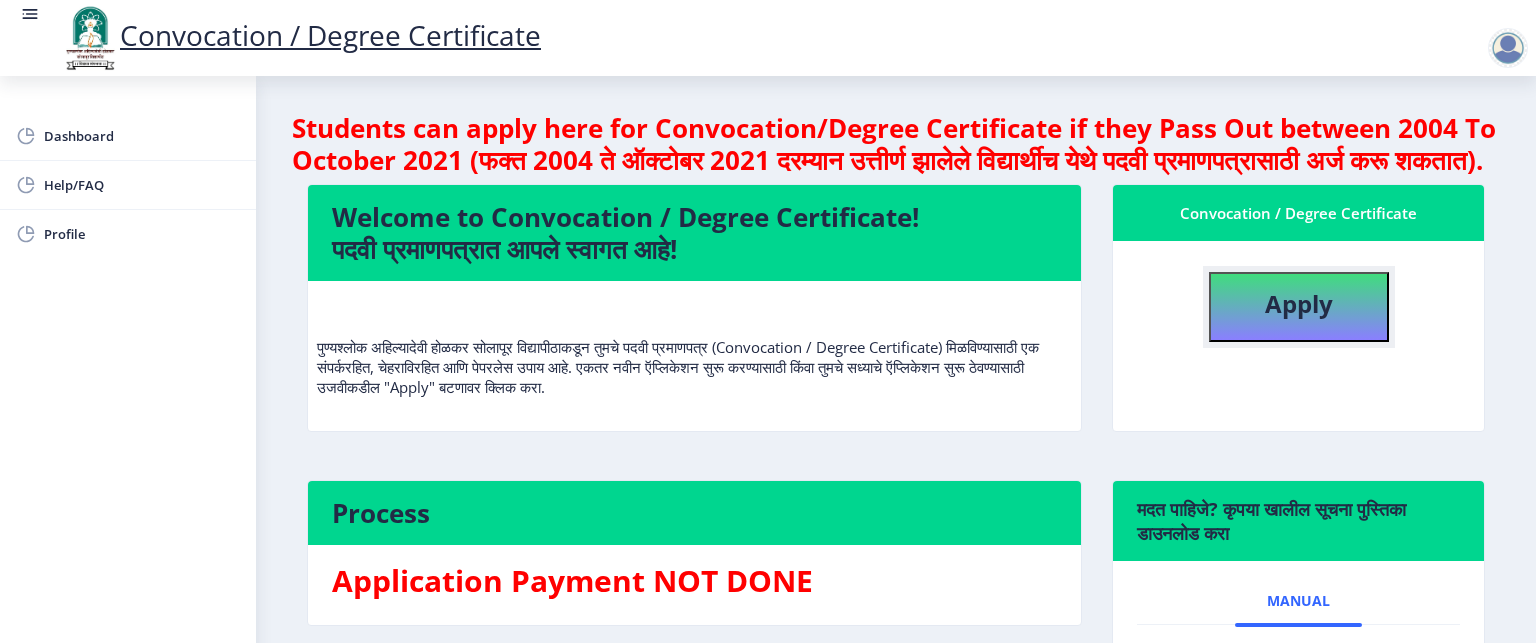 click on "Apply" 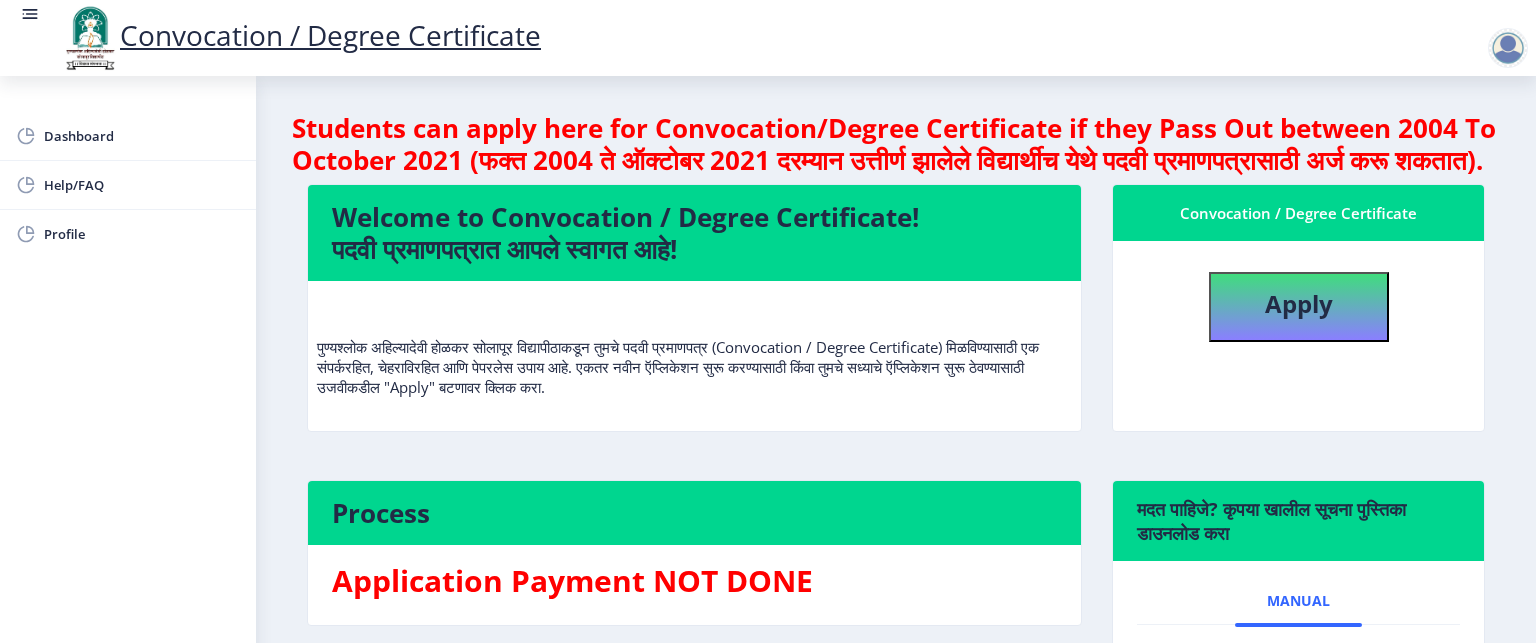 select 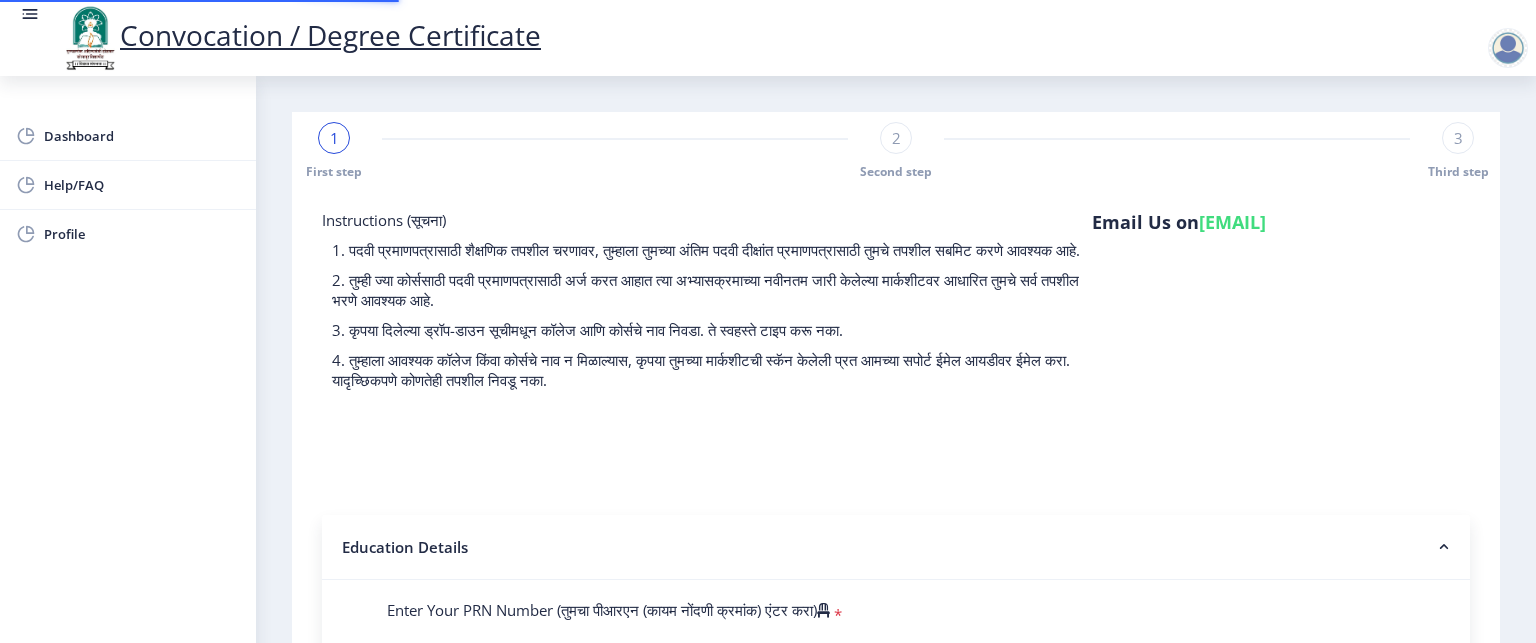 type on "[NUMBER]" 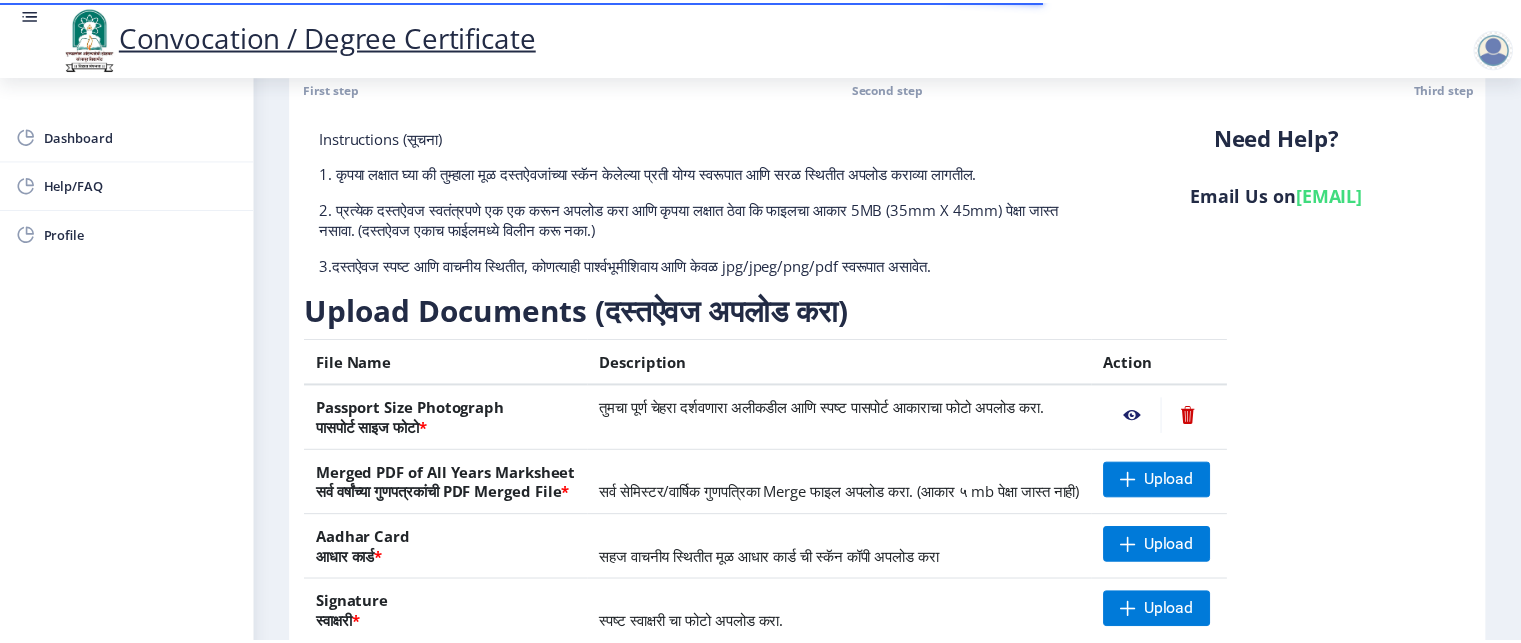 scroll, scrollTop: 200, scrollLeft: 0, axis: vertical 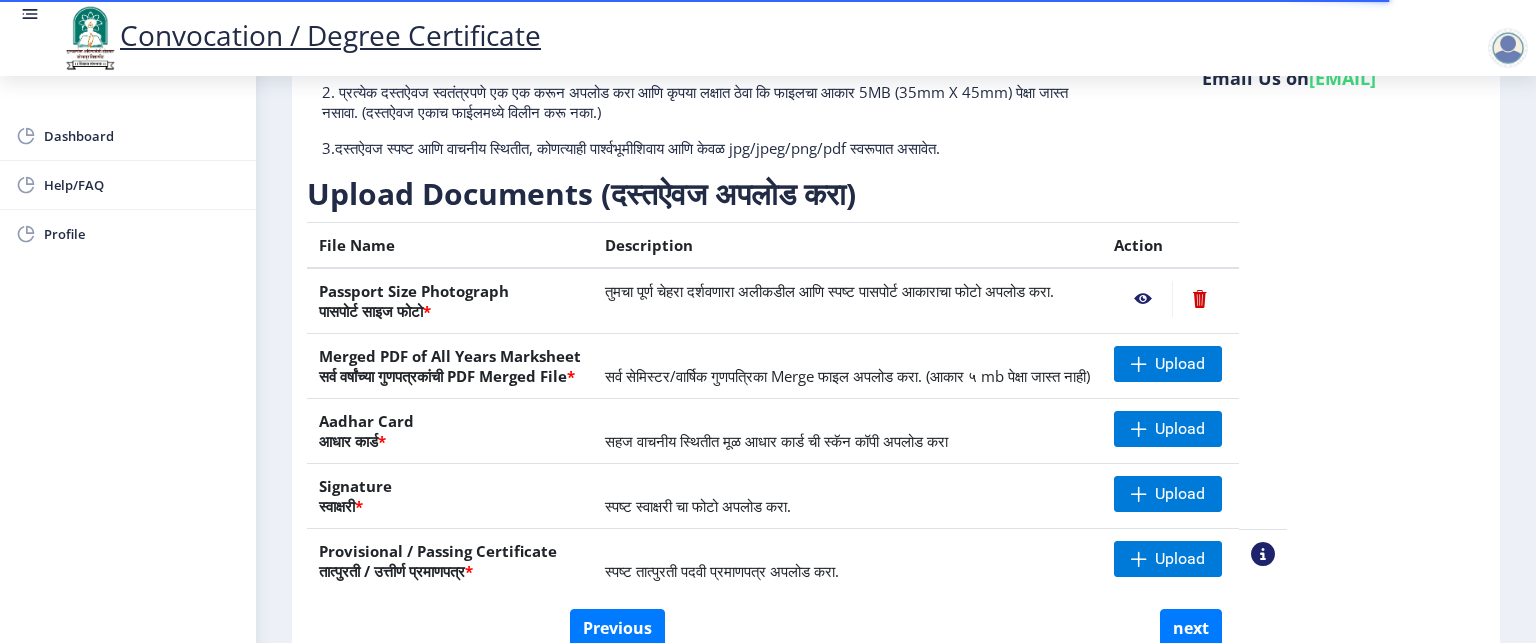 click 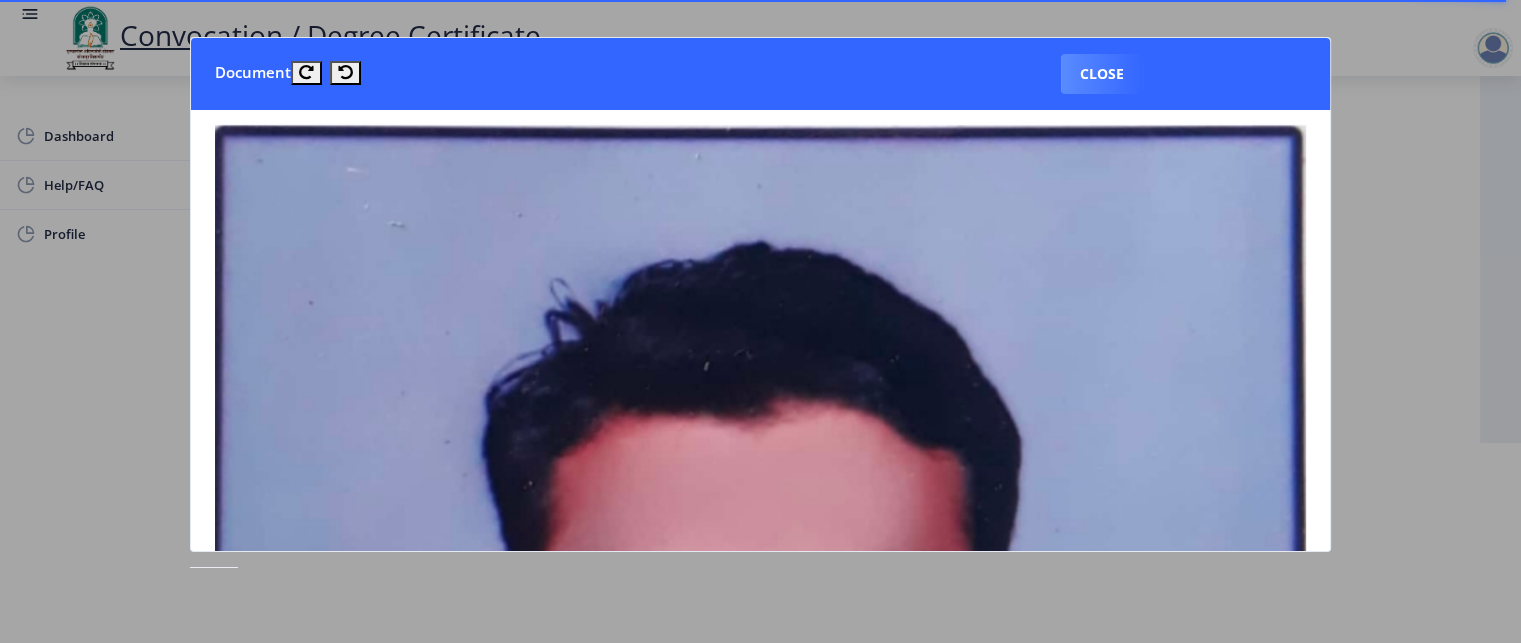 scroll, scrollTop: 0, scrollLeft: 0, axis: both 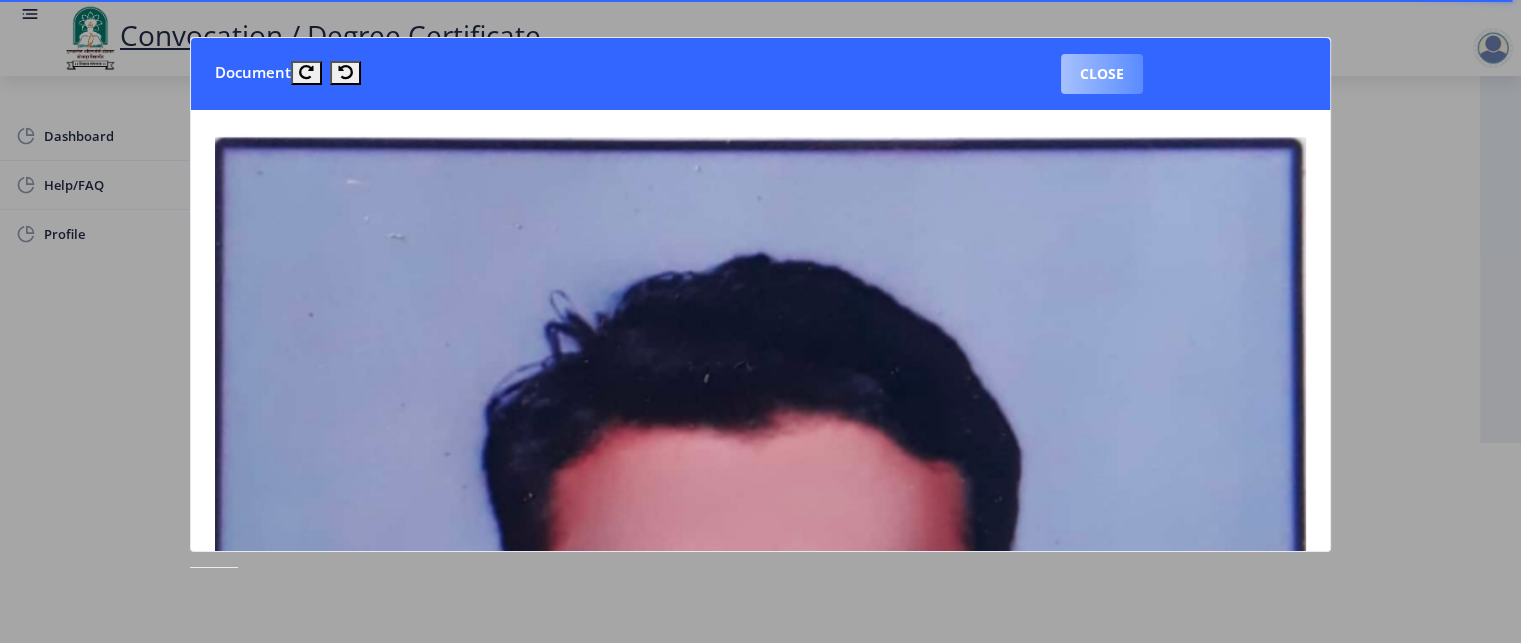 click on "Close" at bounding box center (1102, 74) 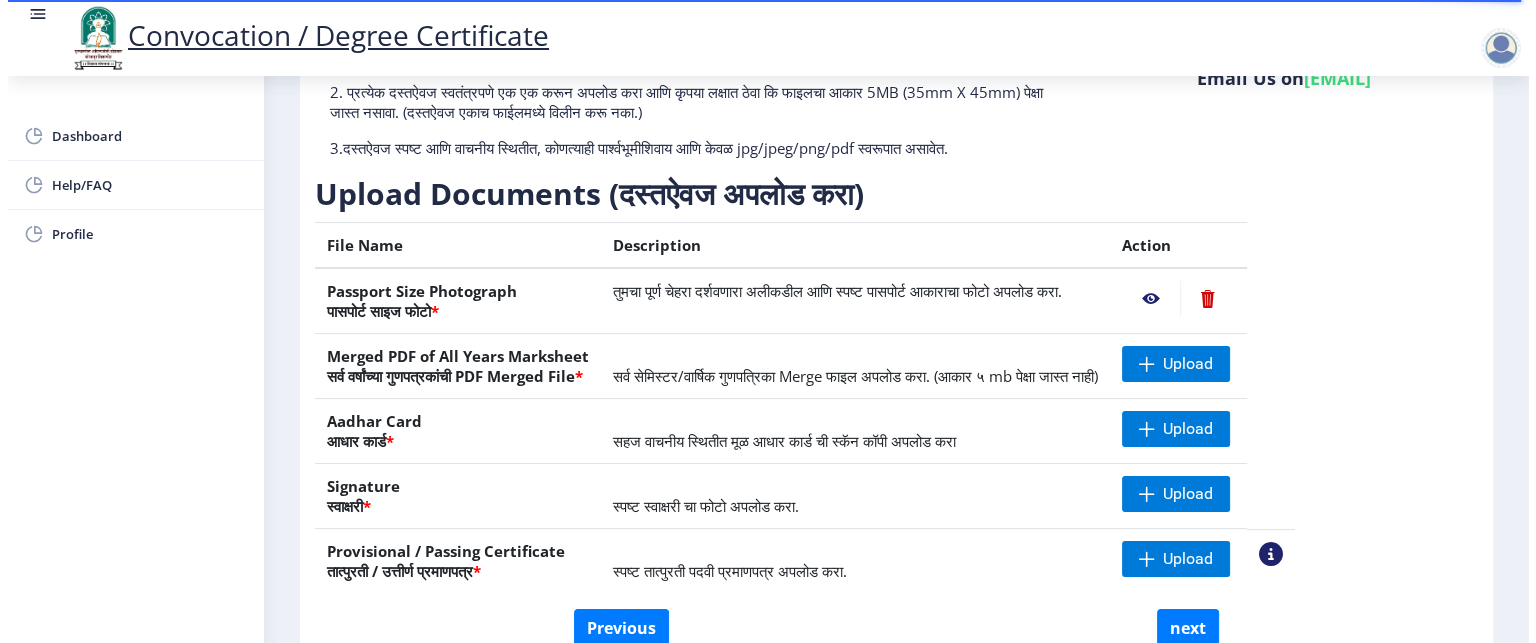 scroll, scrollTop: 109, scrollLeft: 0, axis: vertical 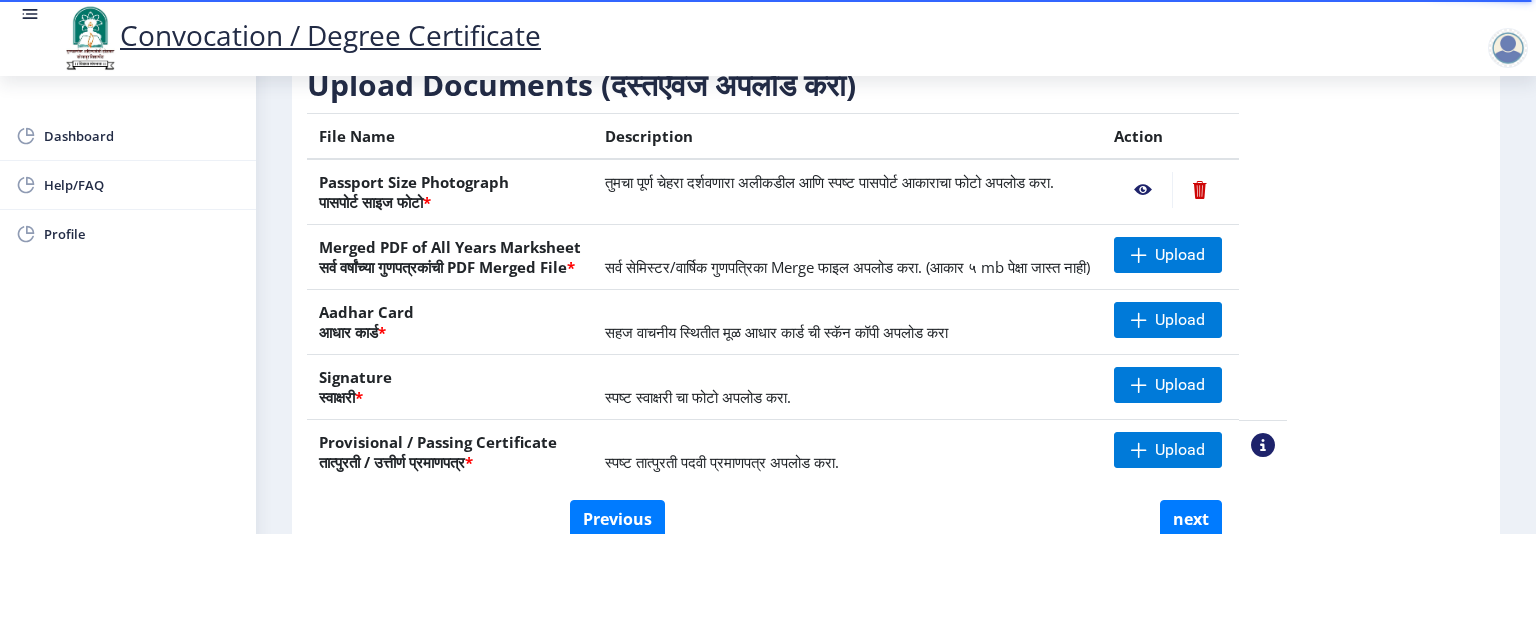 click 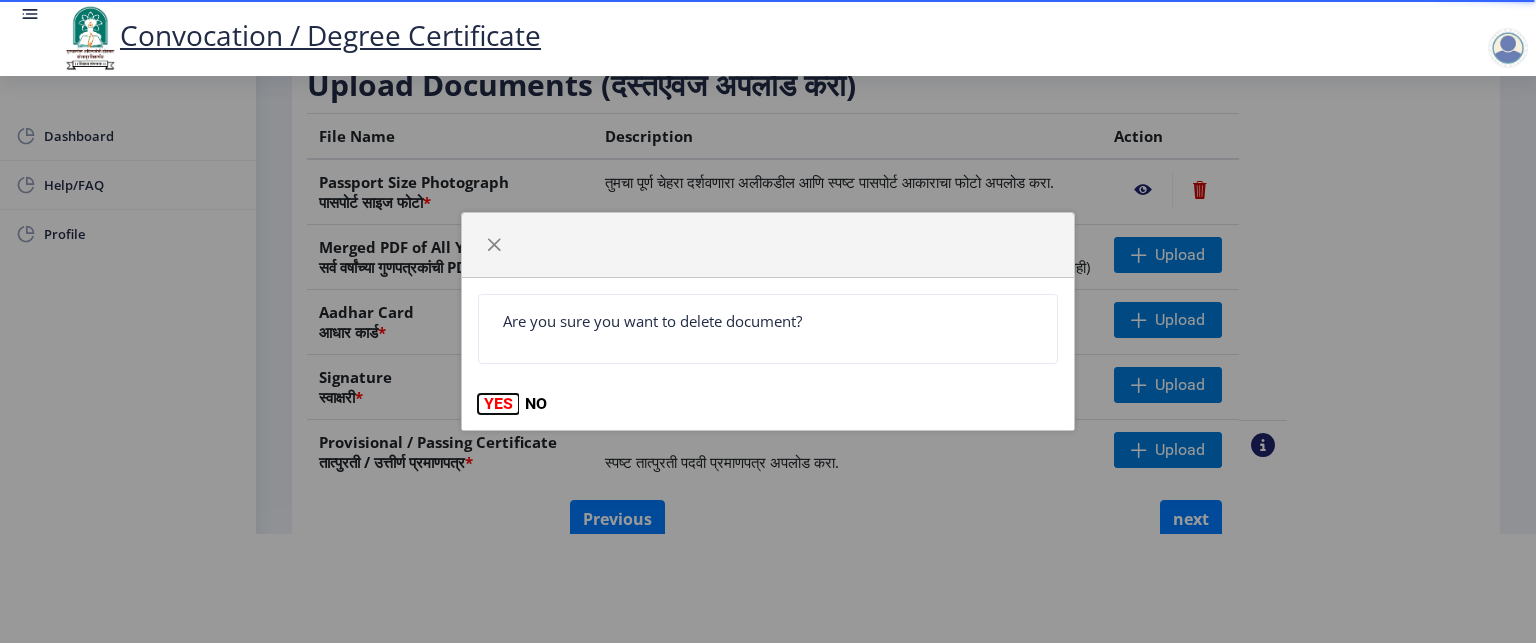 click on "YES" 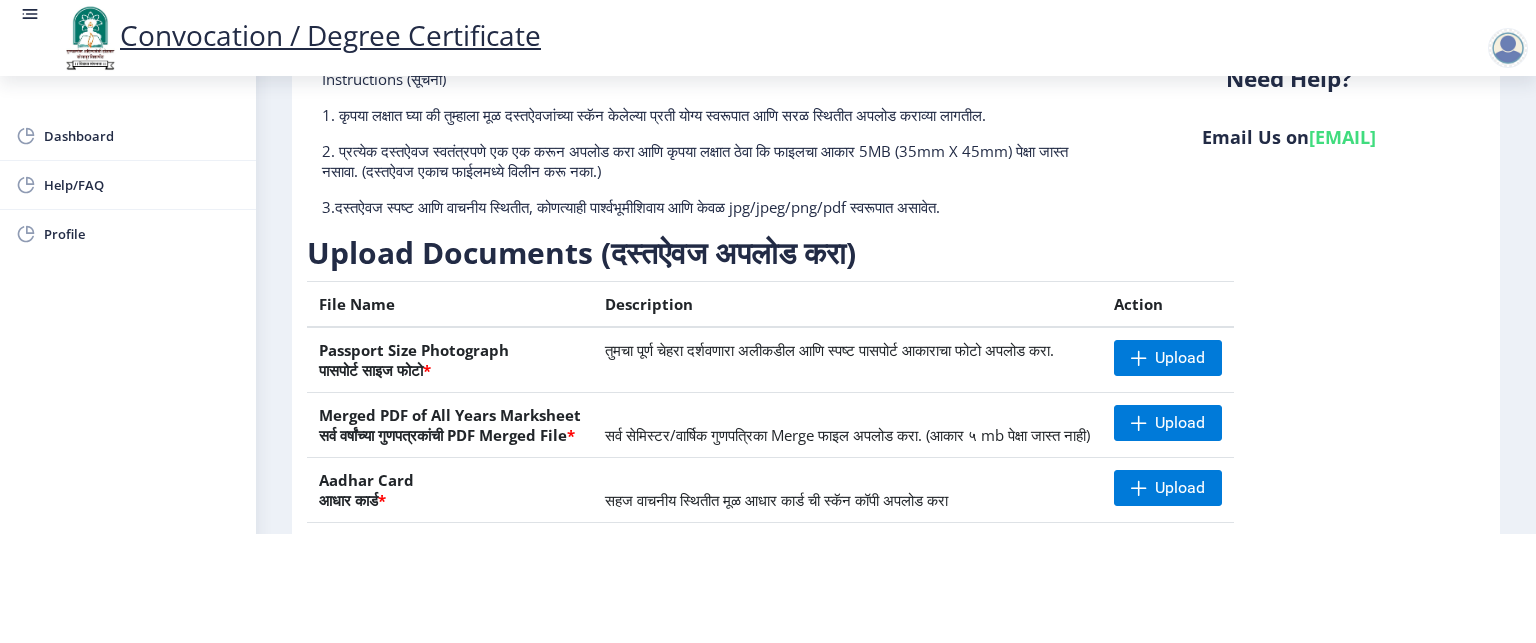 scroll, scrollTop: 0, scrollLeft: 0, axis: both 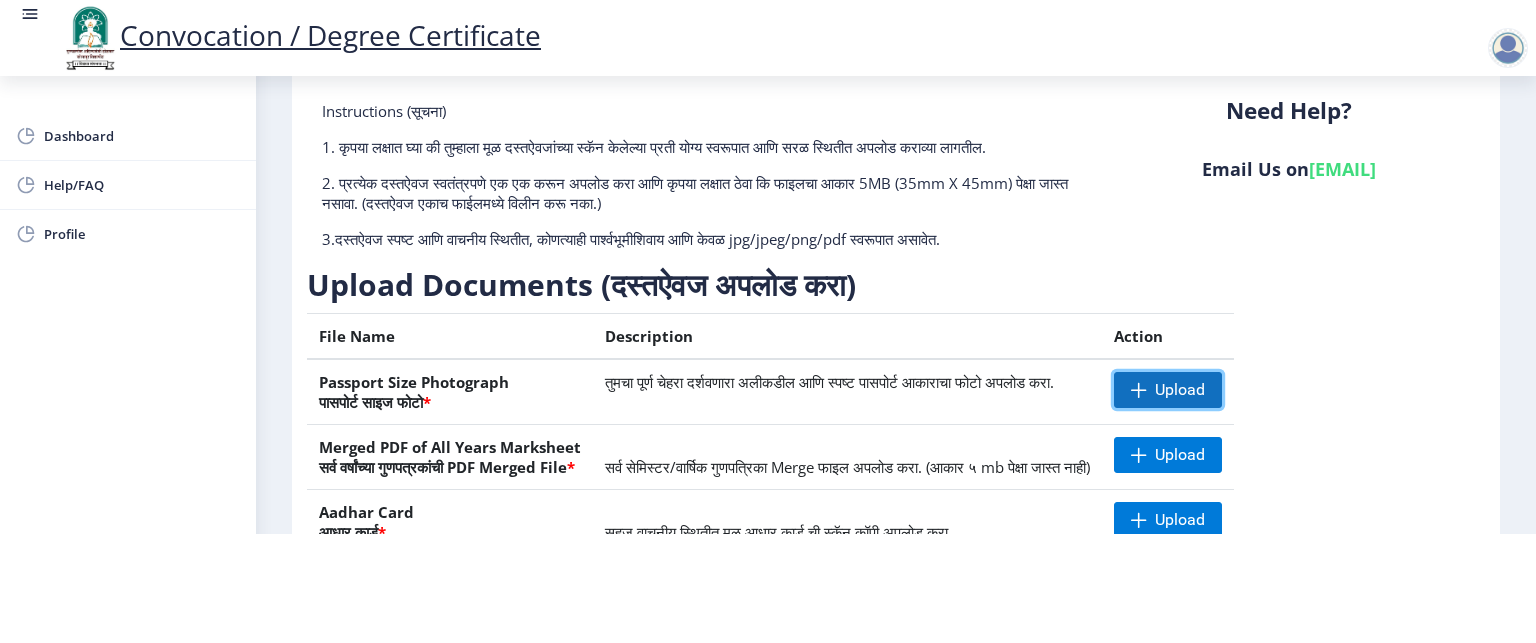click on "Upload" 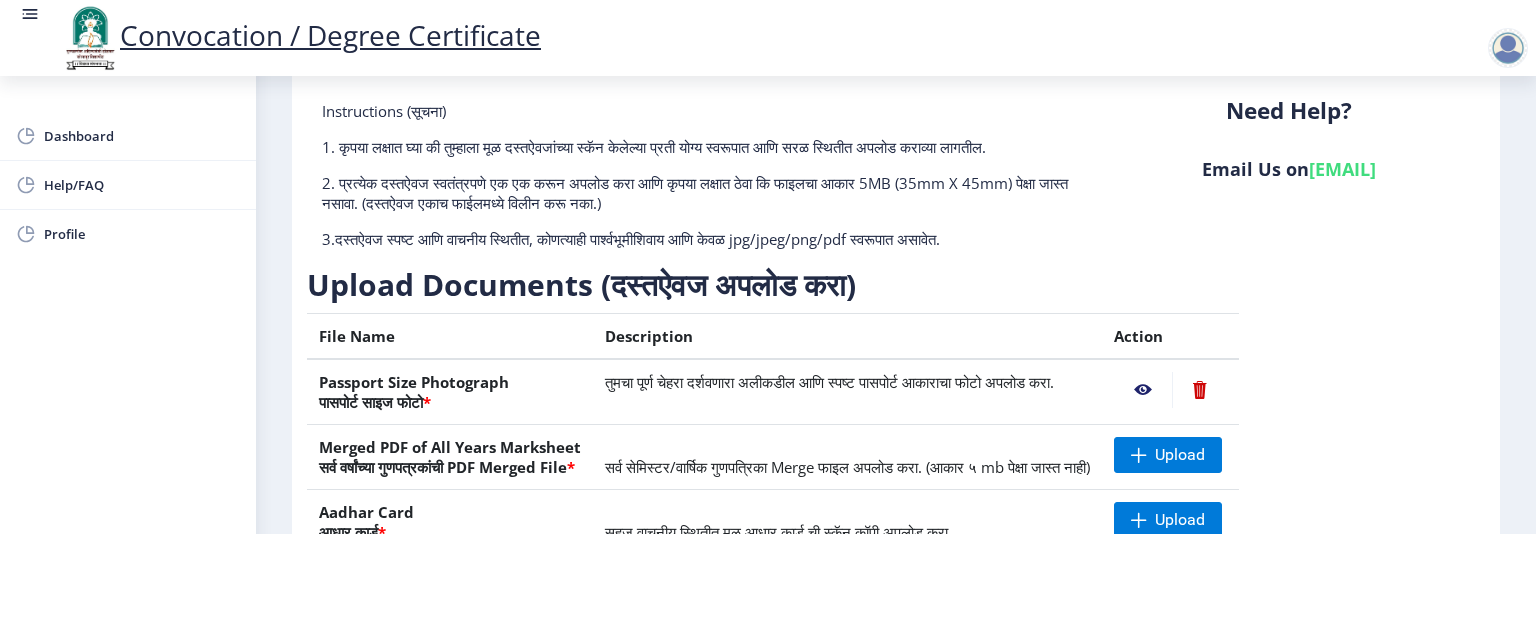 scroll, scrollTop: 200, scrollLeft: 0, axis: vertical 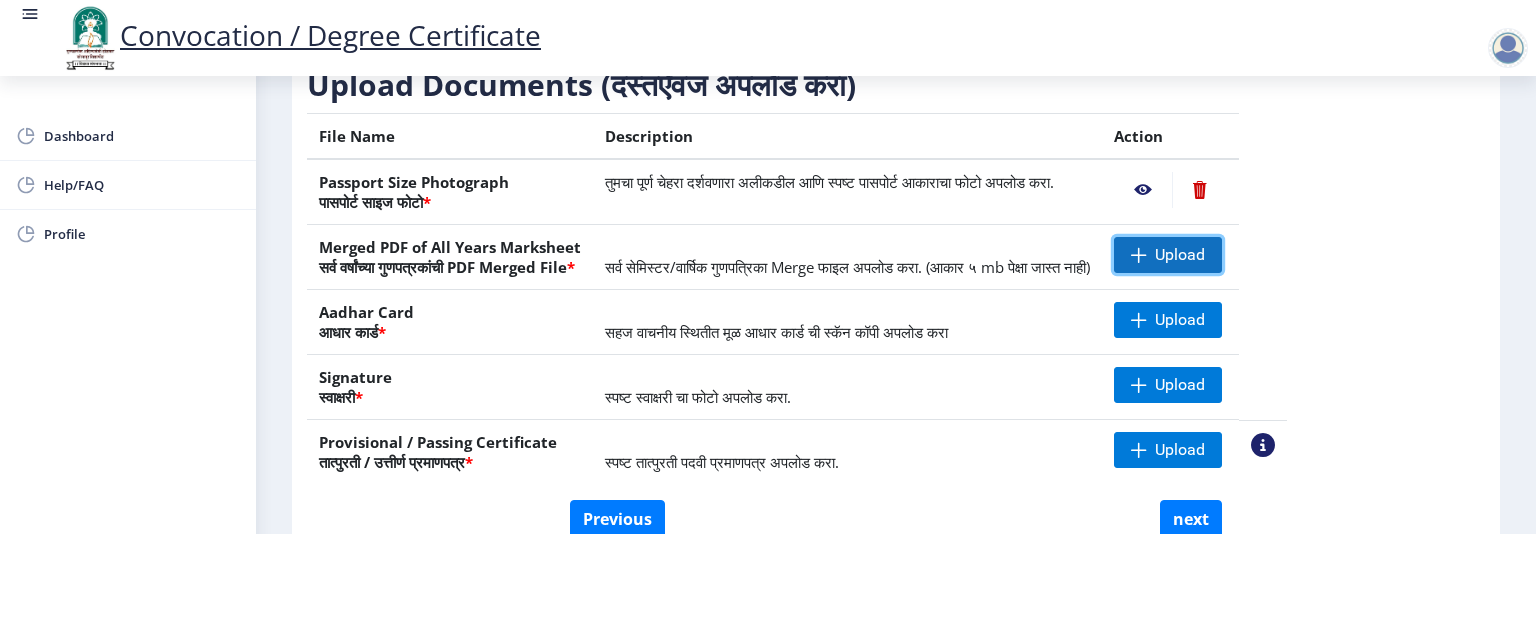 click on "Upload" 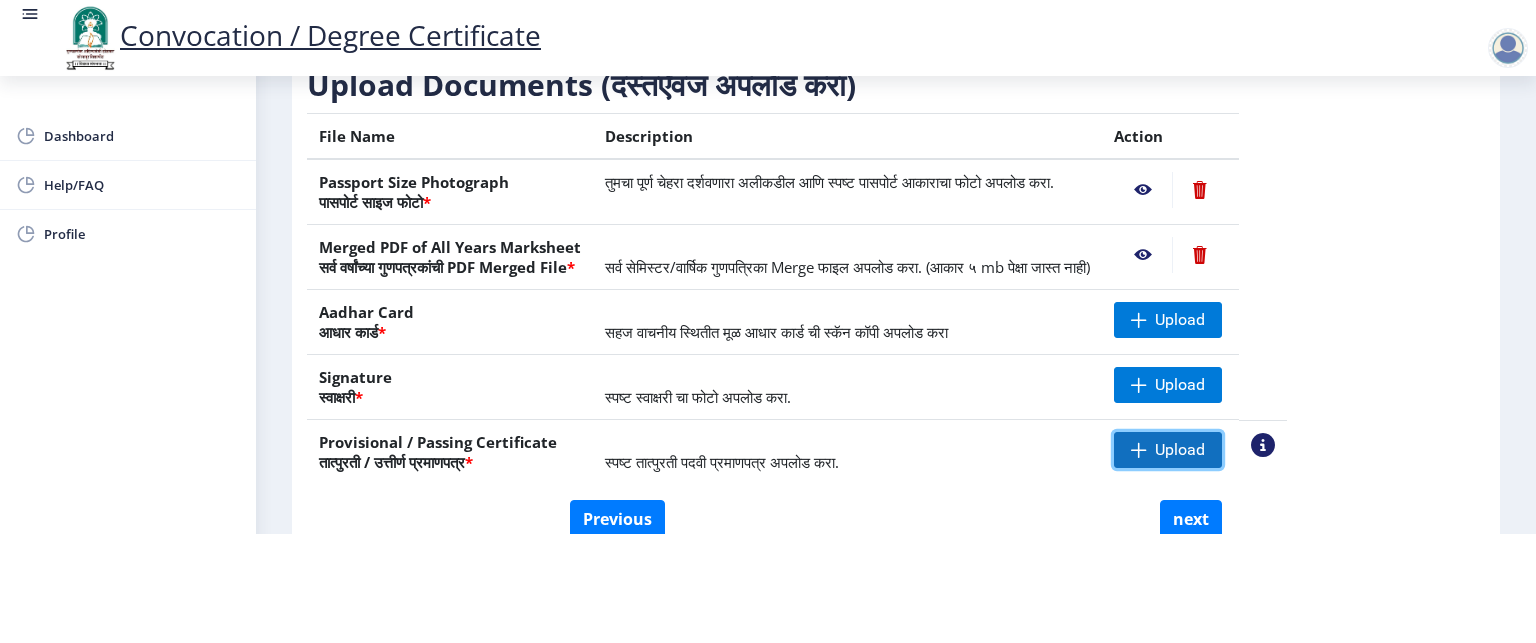 click on "Upload" 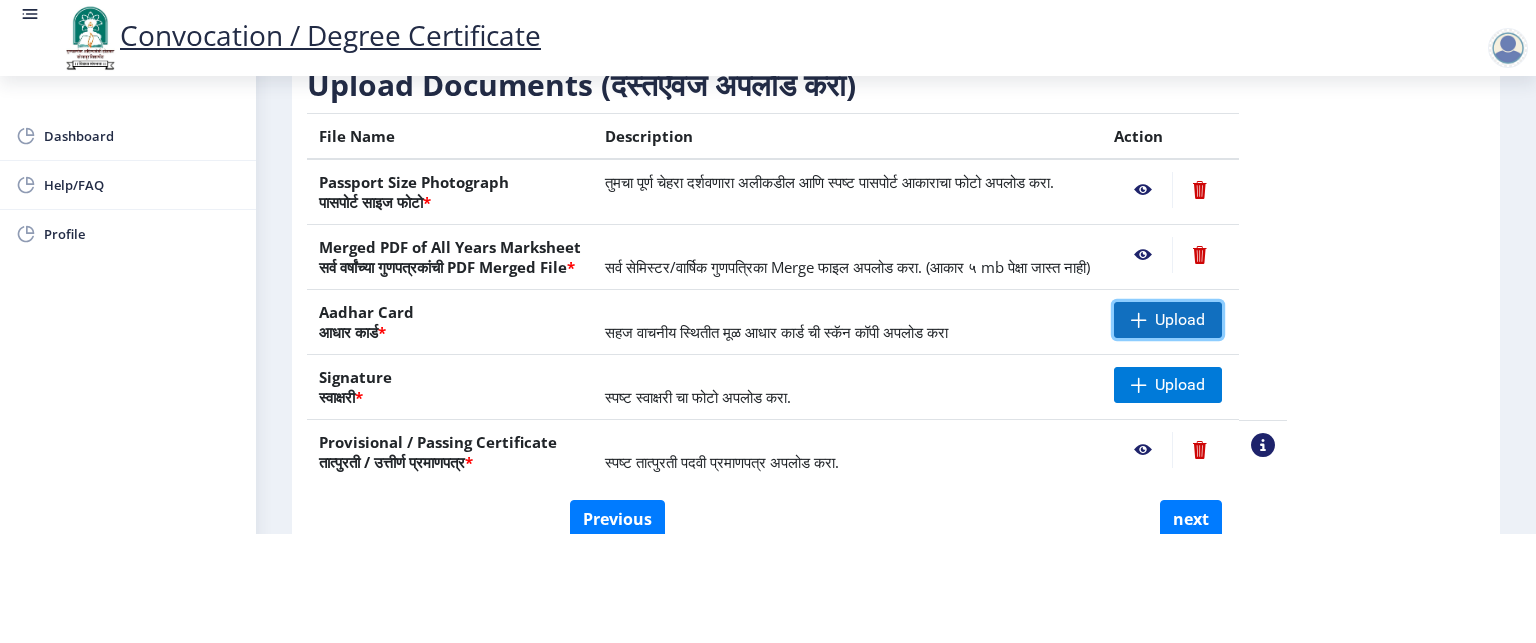 click on "Upload" 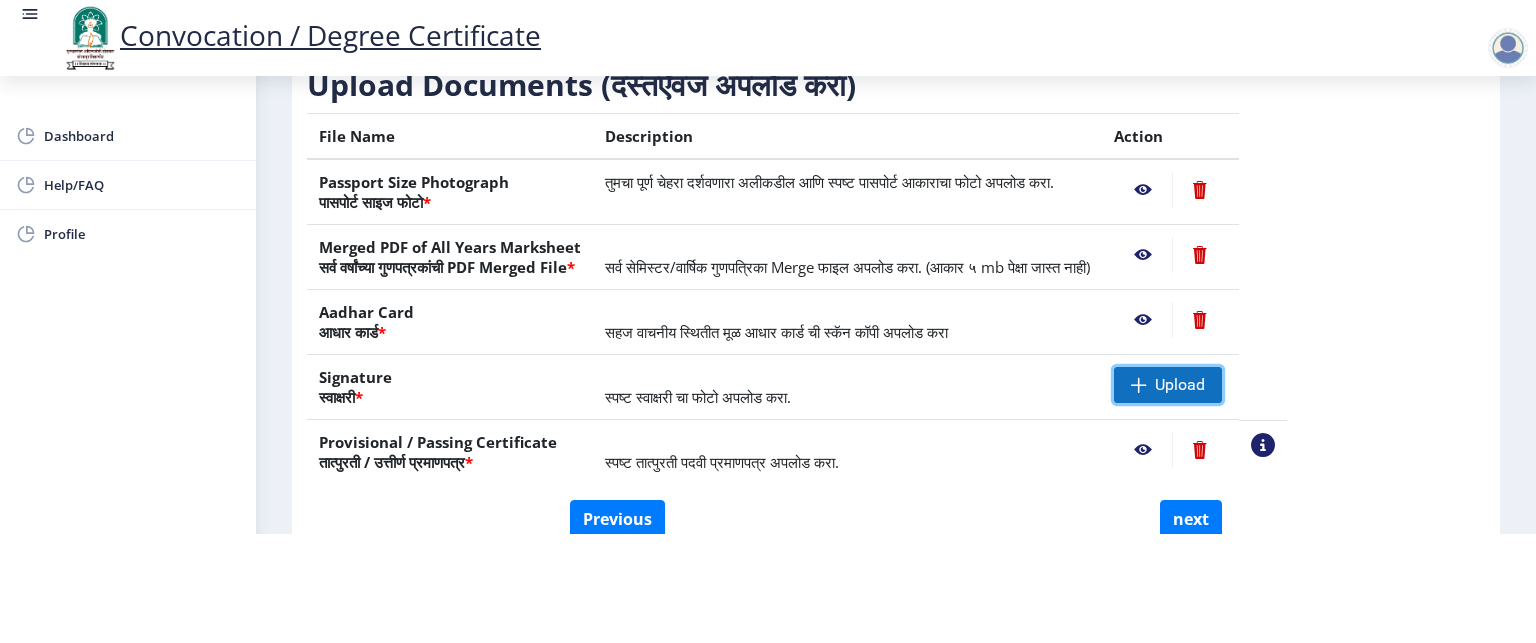 click on "Upload" 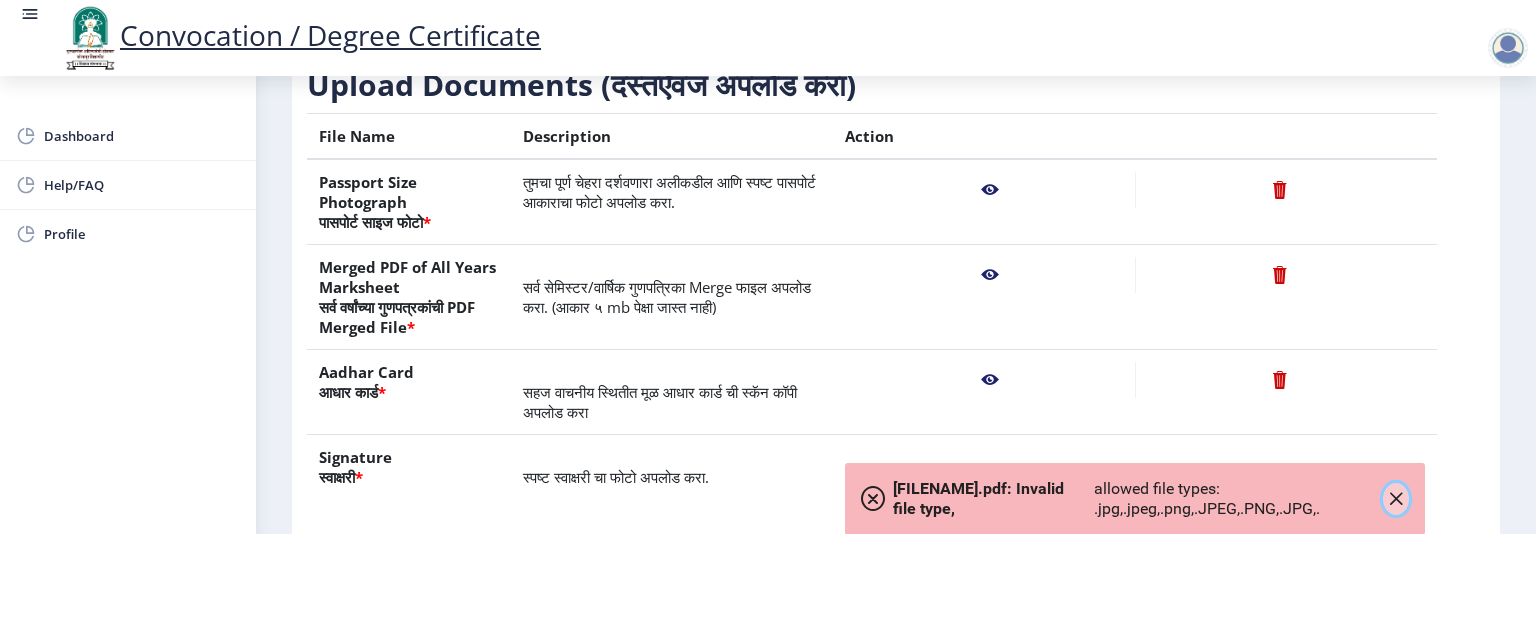 click 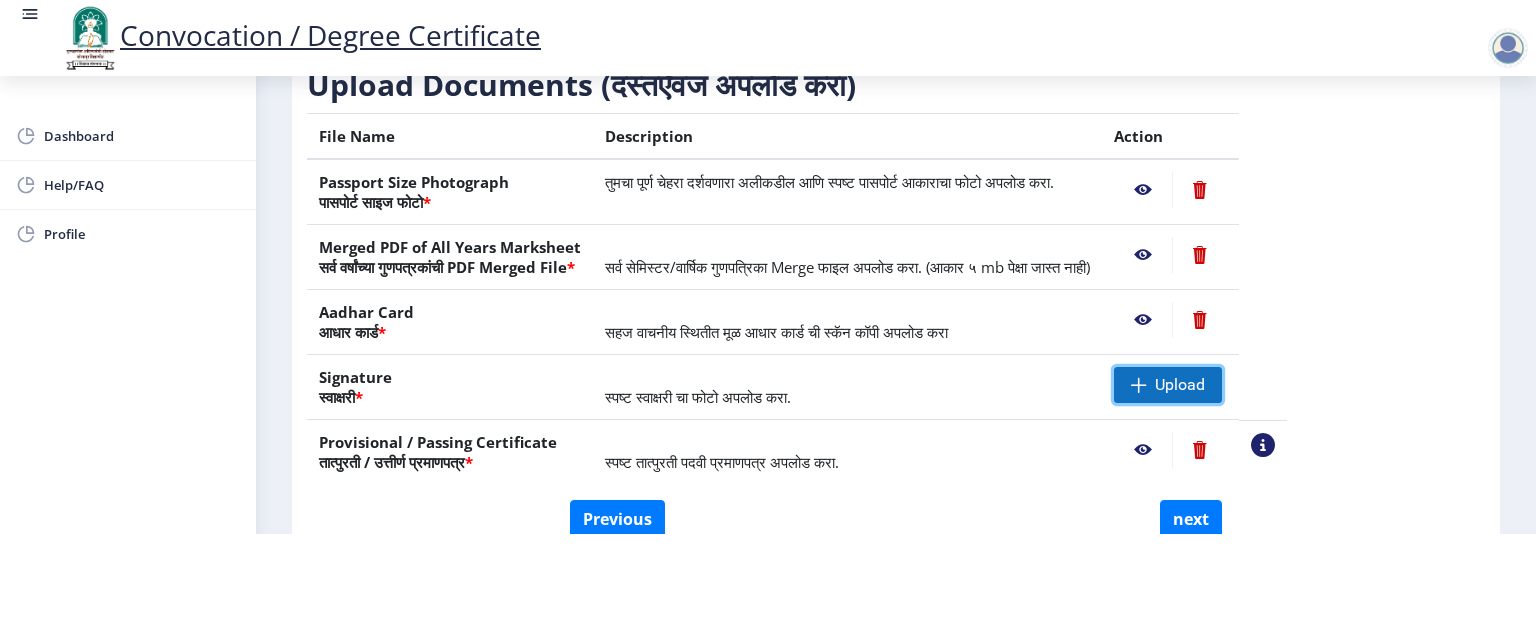 click 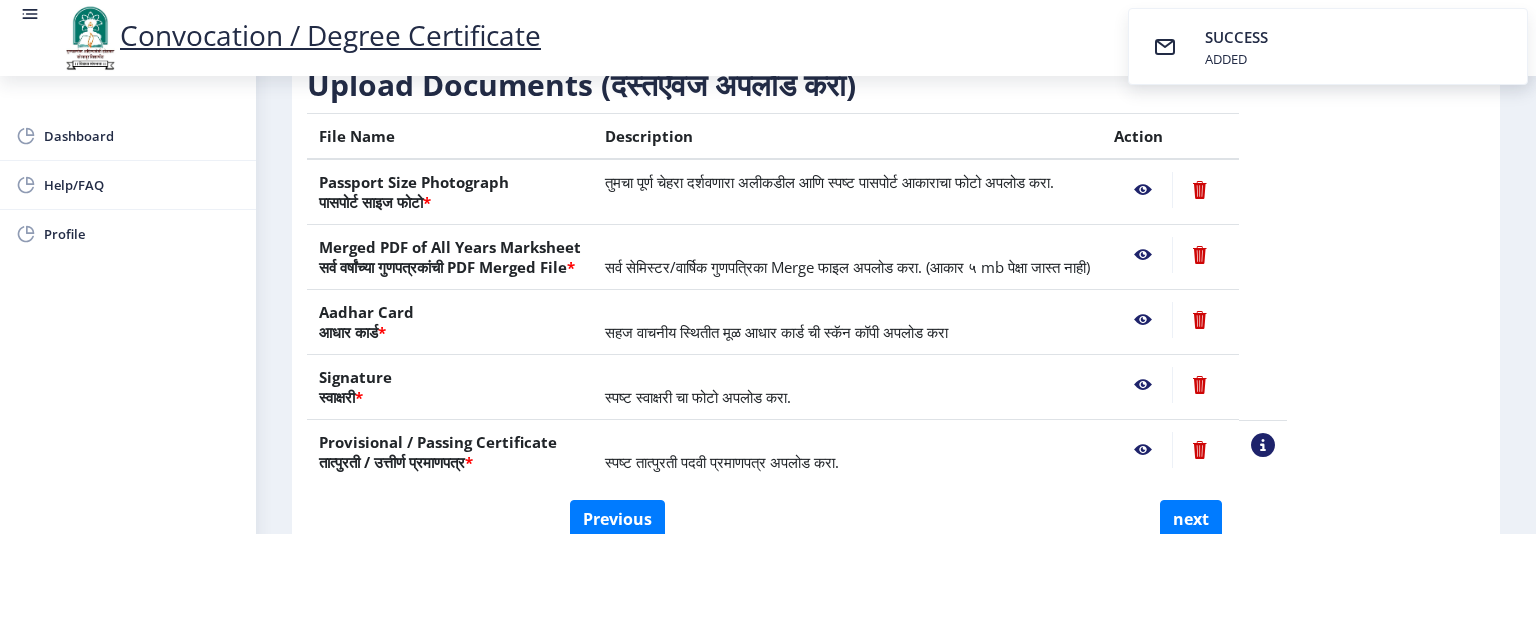click 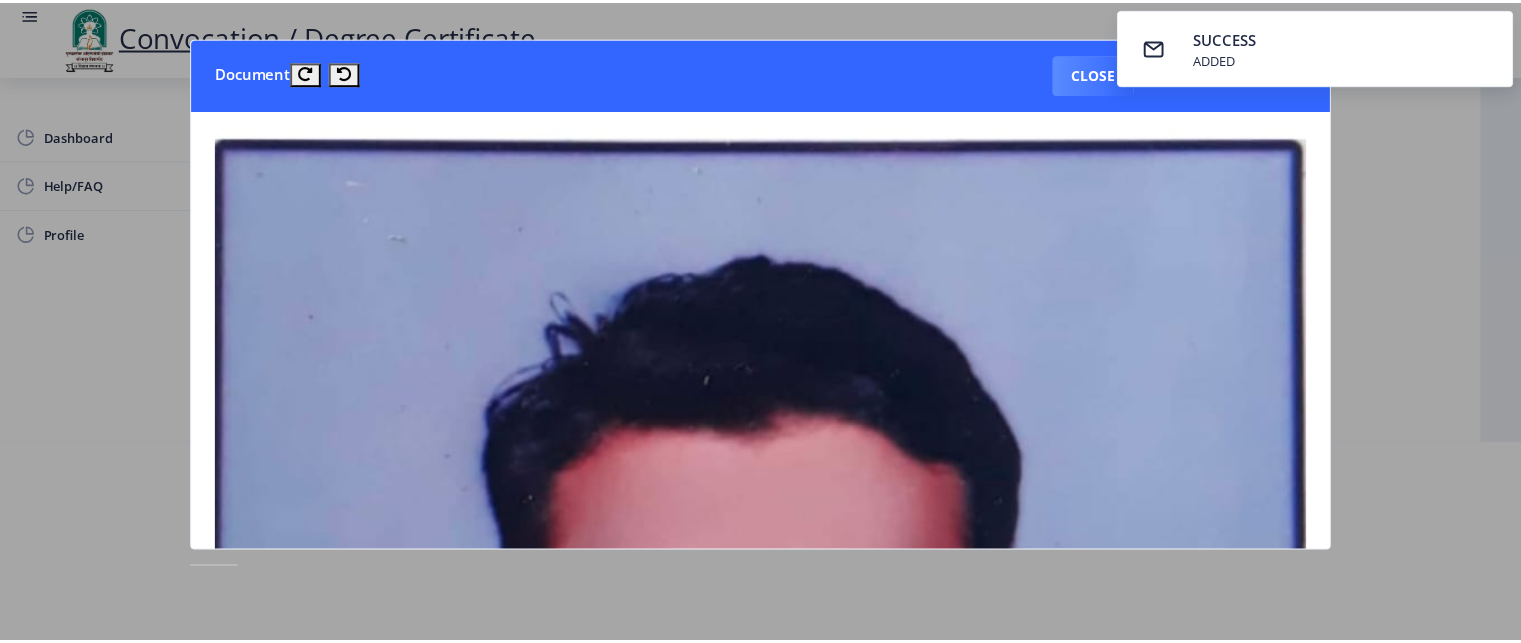 scroll, scrollTop: 0, scrollLeft: 0, axis: both 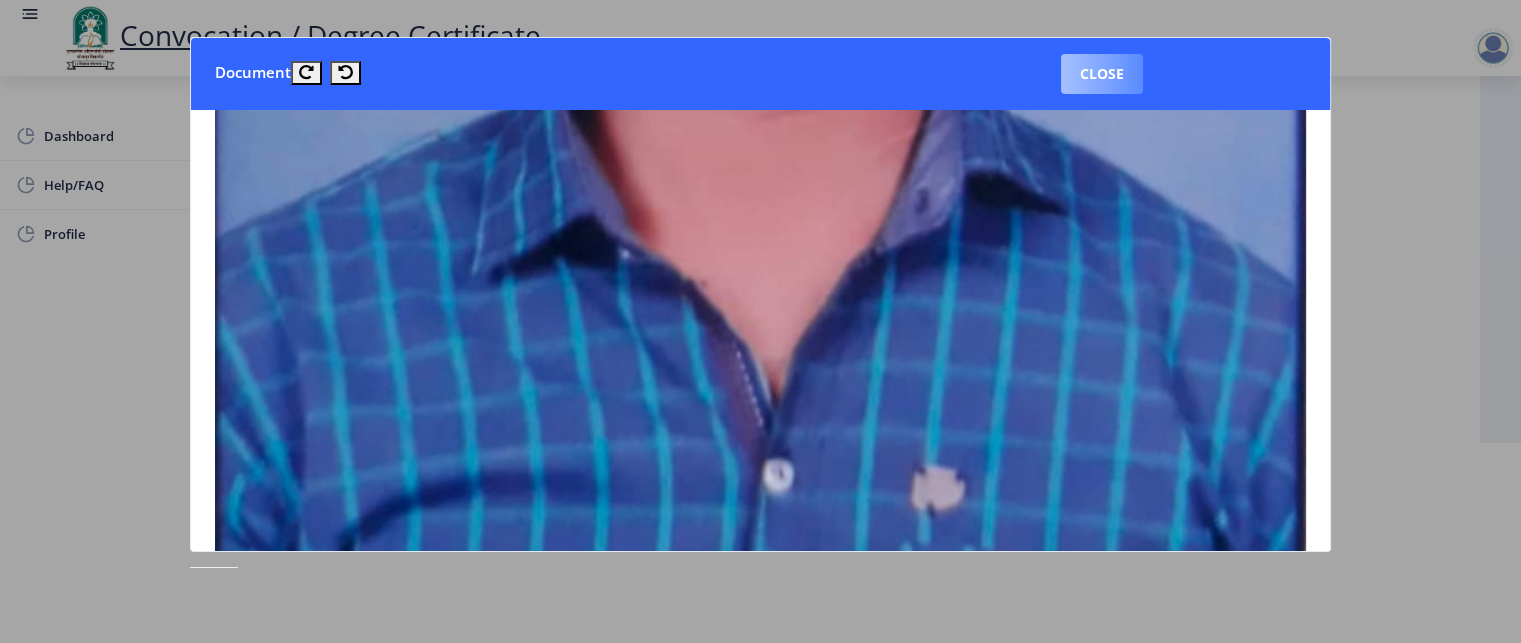 click on "Close" at bounding box center (1102, 74) 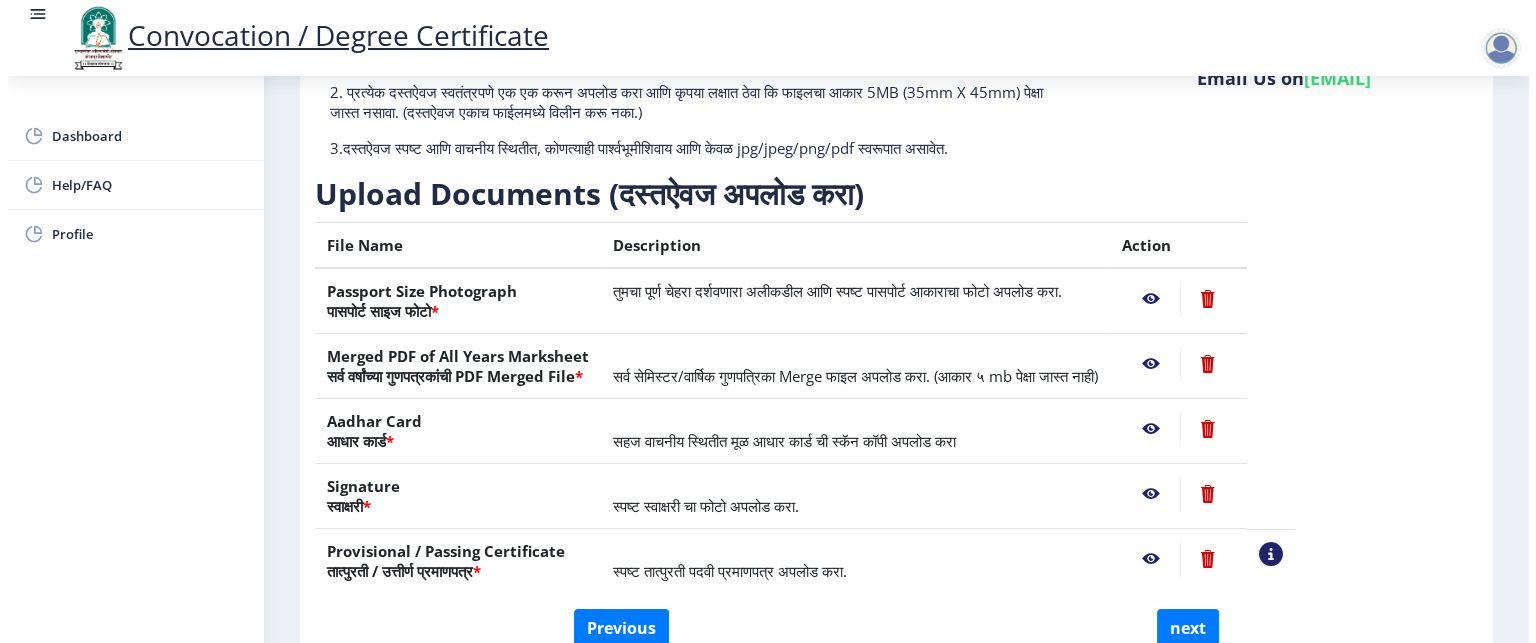 scroll, scrollTop: 109, scrollLeft: 0, axis: vertical 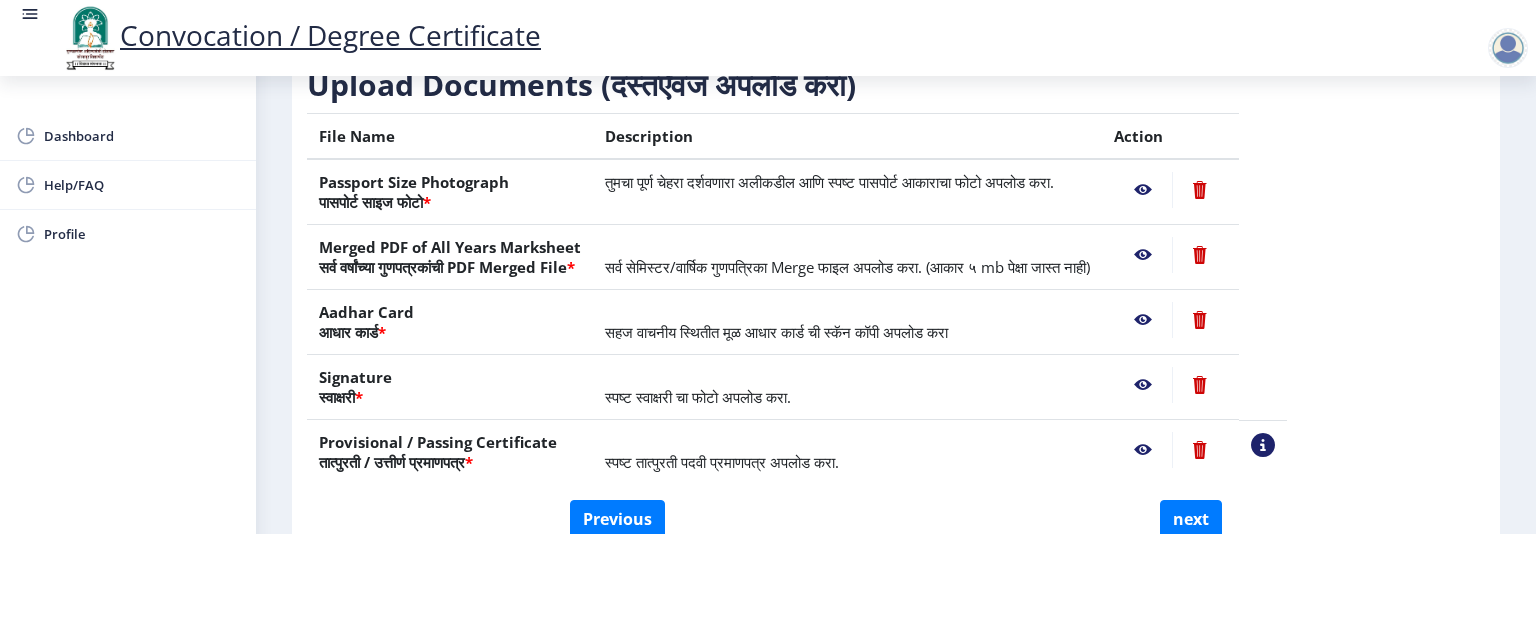 click 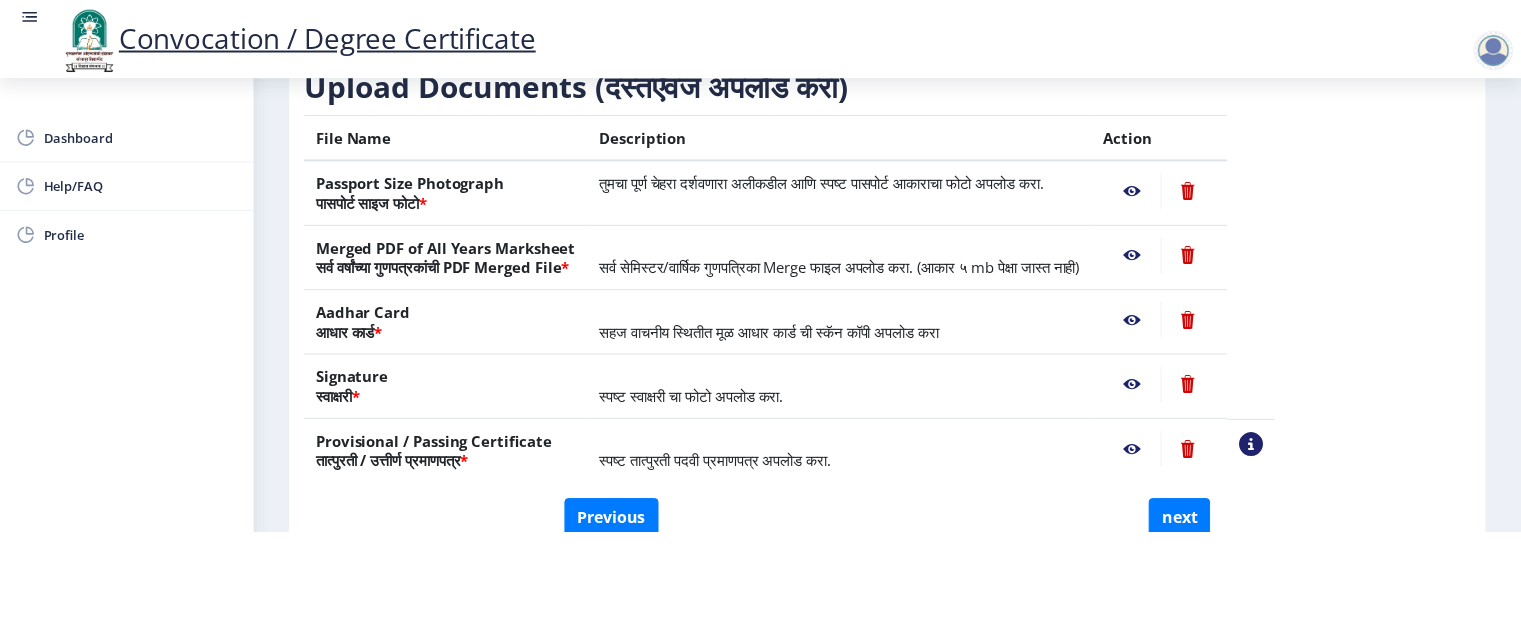 scroll, scrollTop: 0, scrollLeft: 0, axis: both 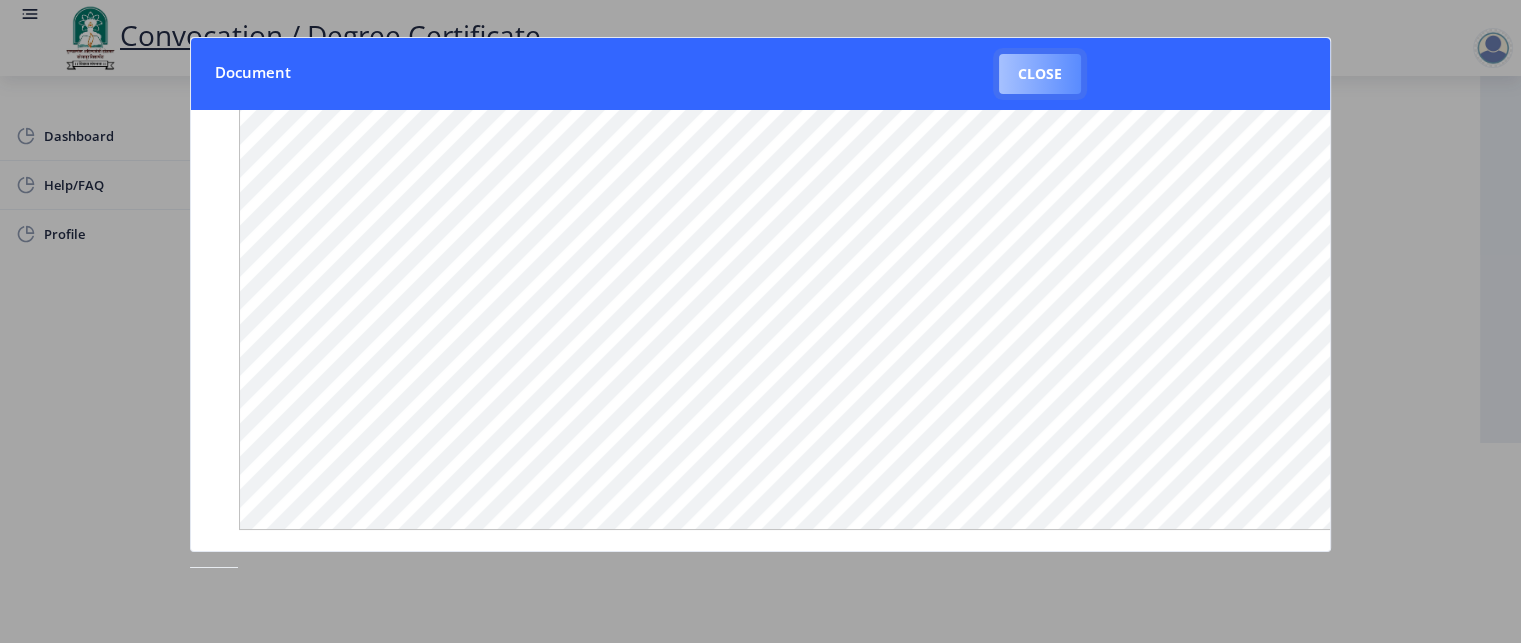 click on "Close" at bounding box center (1040, 74) 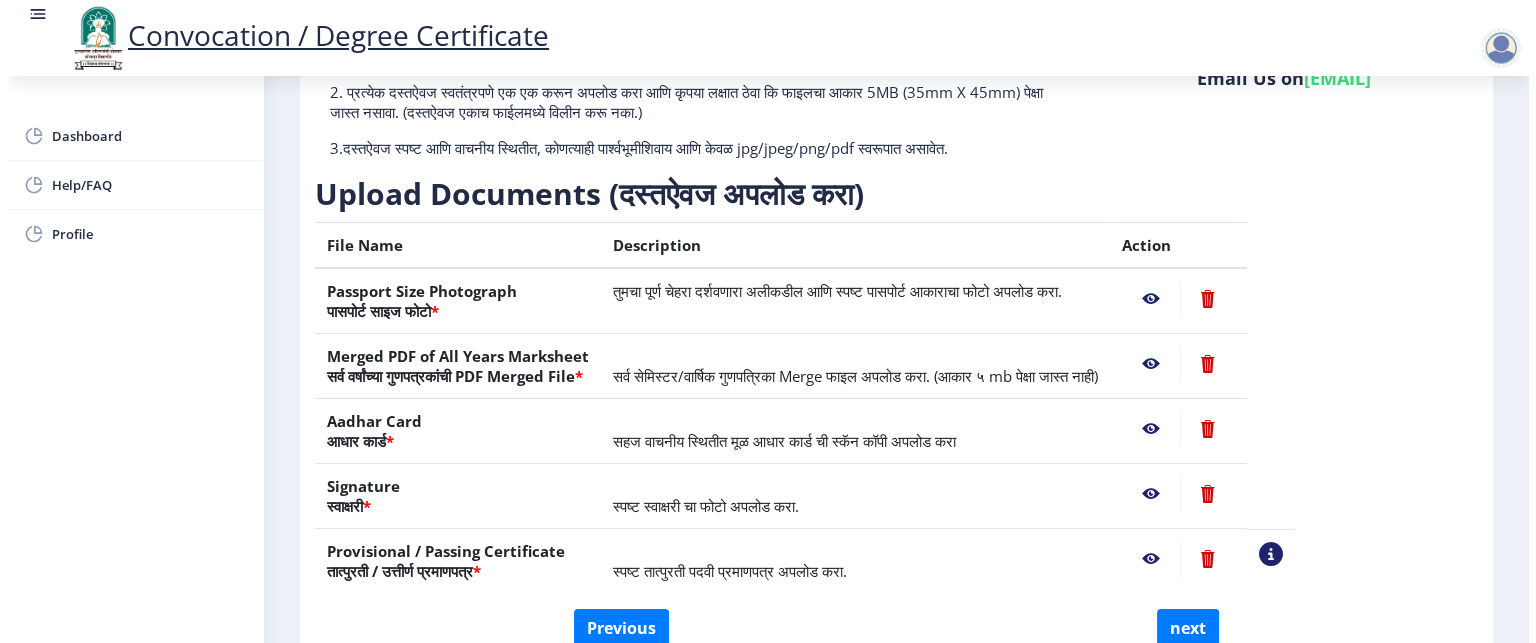 scroll, scrollTop: 109, scrollLeft: 0, axis: vertical 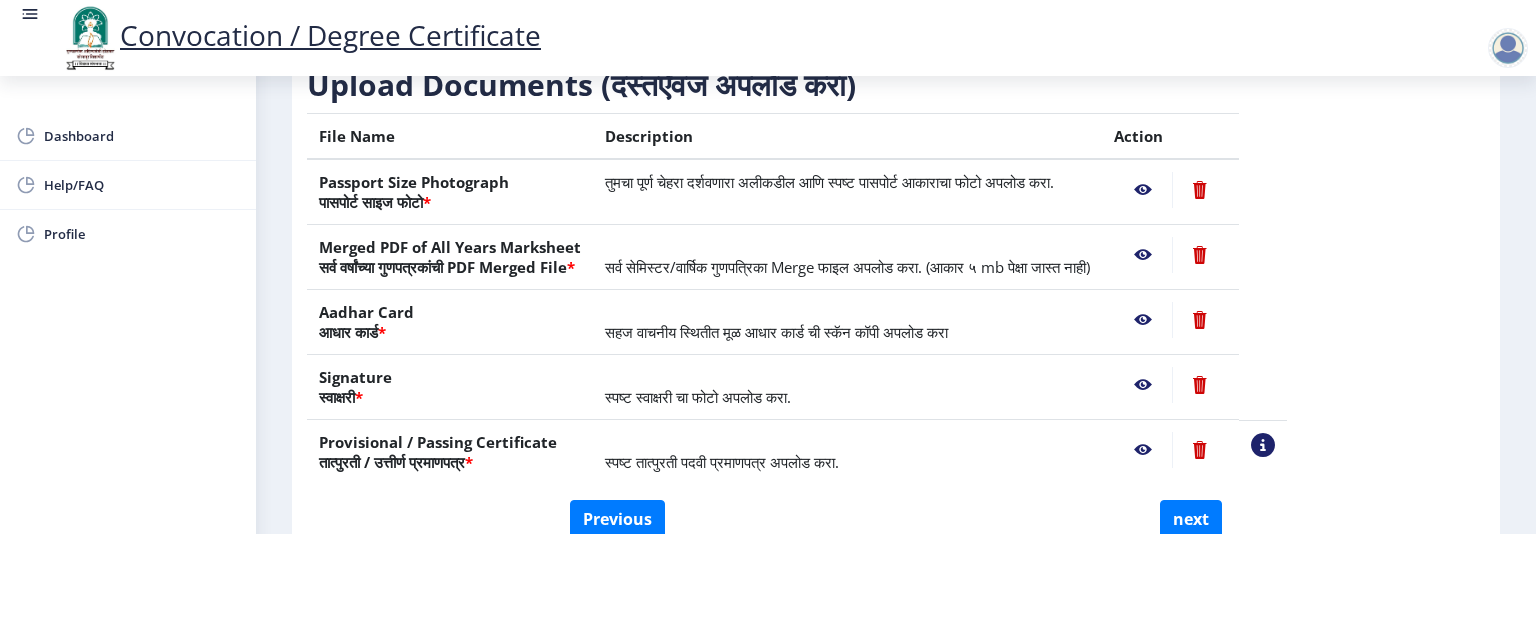 click 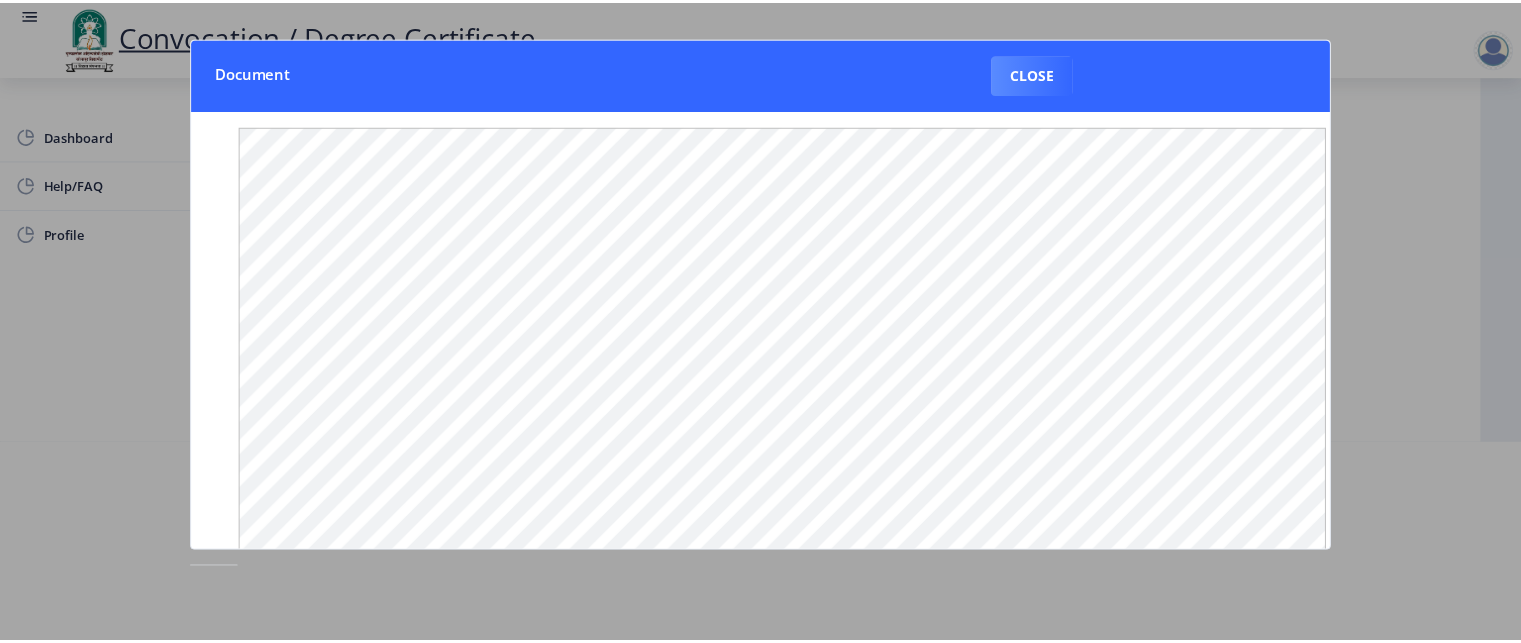 scroll, scrollTop: 0, scrollLeft: 0, axis: both 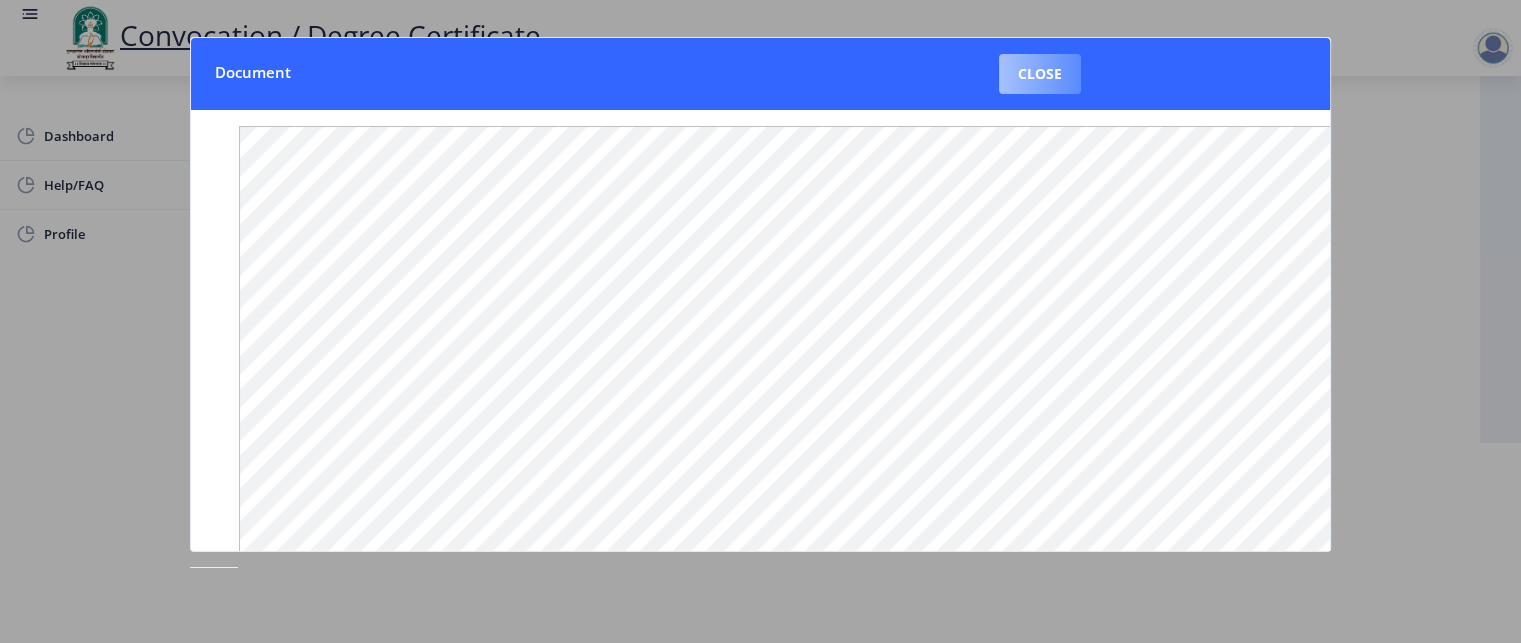 click on "Close" at bounding box center [1040, 74] 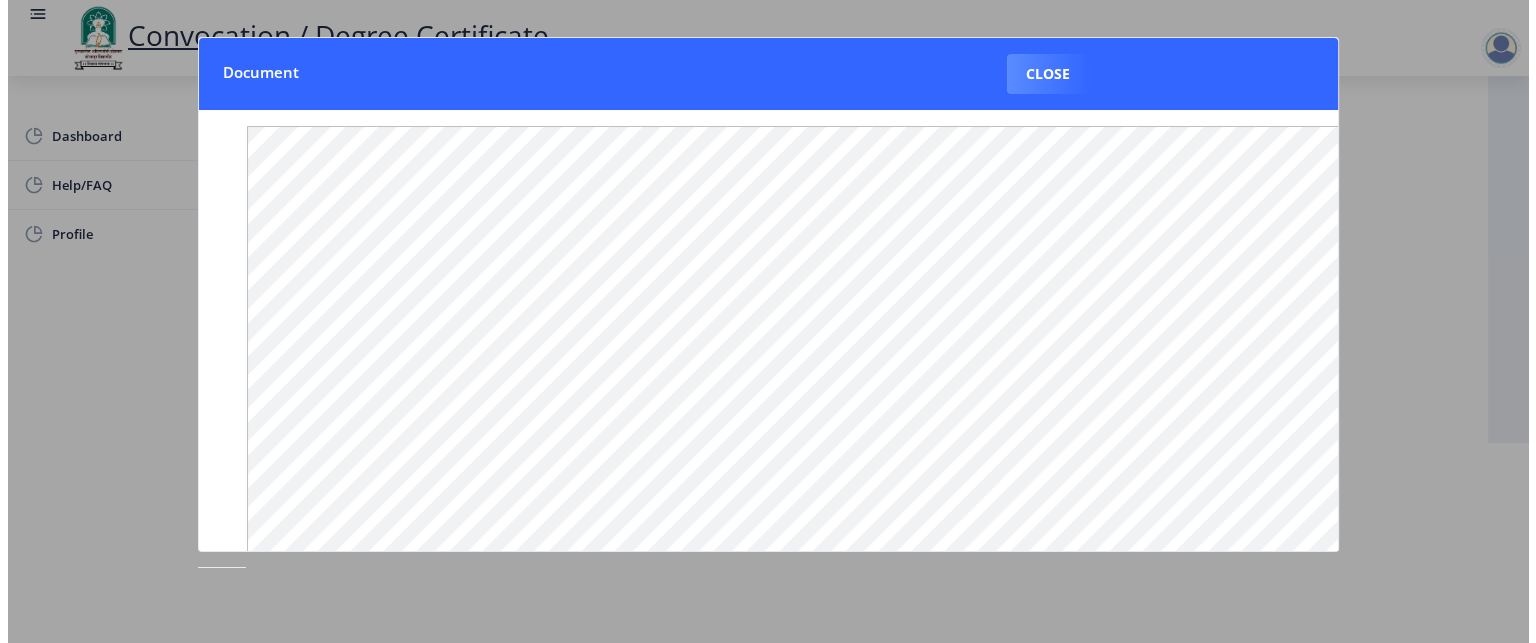 scroll, scrollTop: 109, scrollLeft: 0, axis: vertical 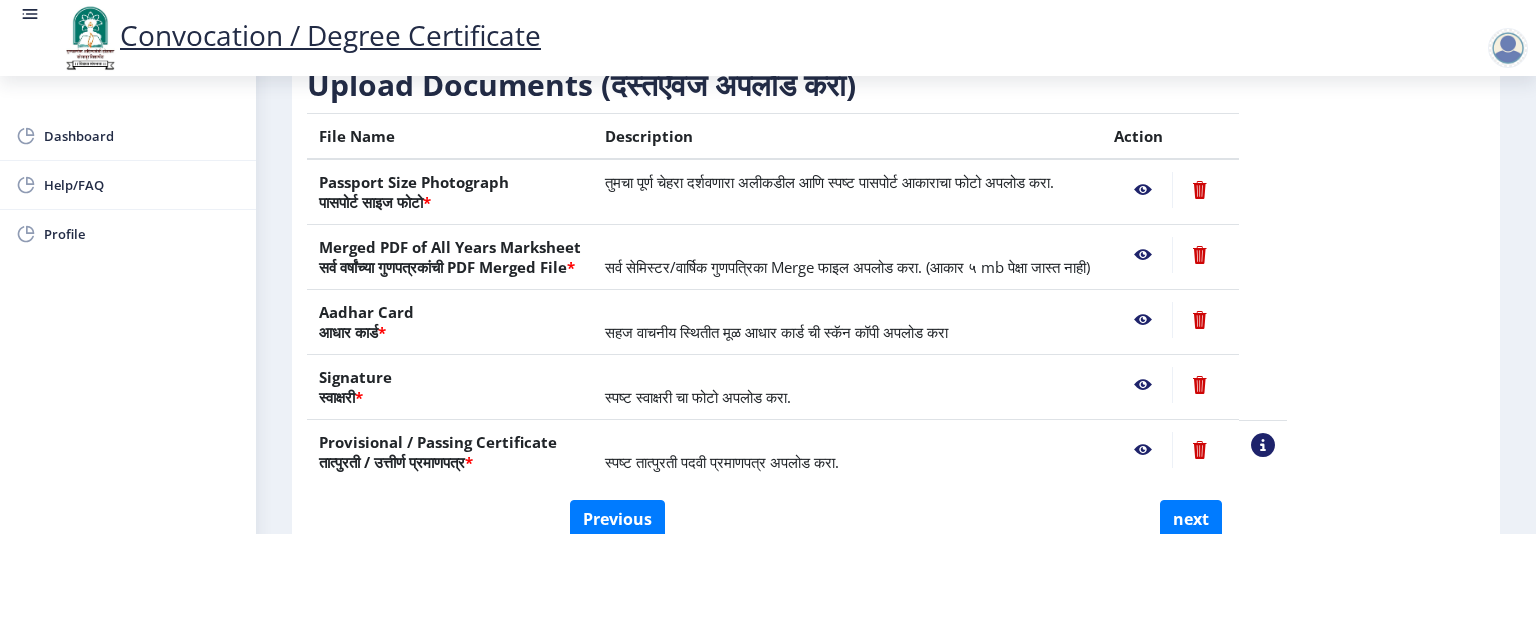 click 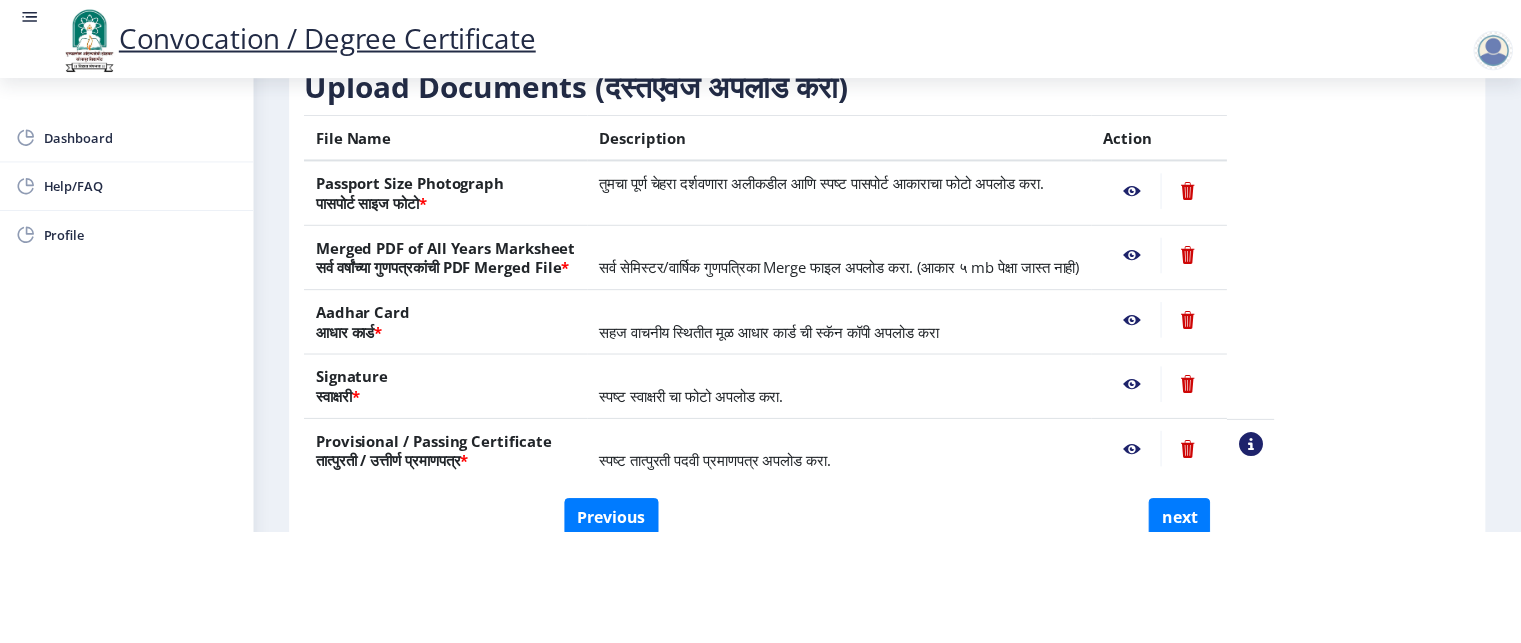 scroll, scrollTop: 0, scrollLeft: 0, axis: both 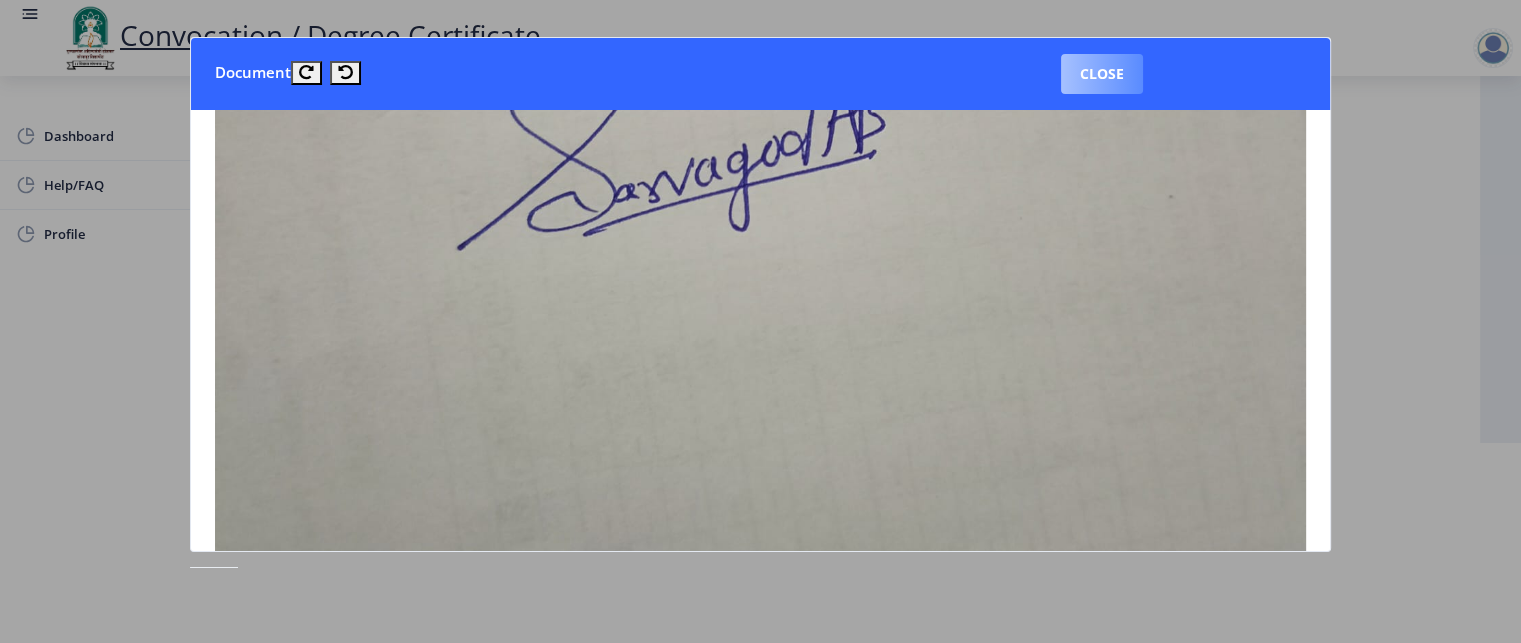 click on "Close" at bounding box center [1102, 74] 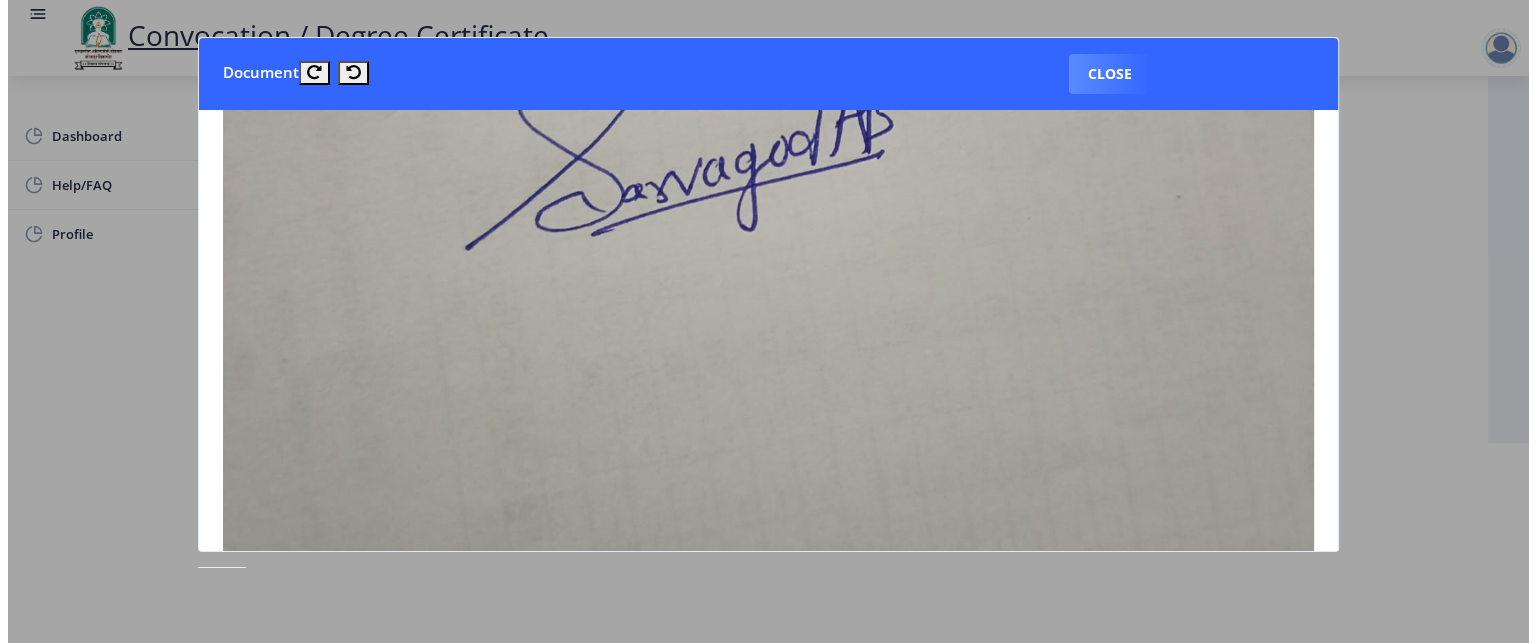 scroll, scrollTop: 109, scrollLeft: 0, axis: vertical 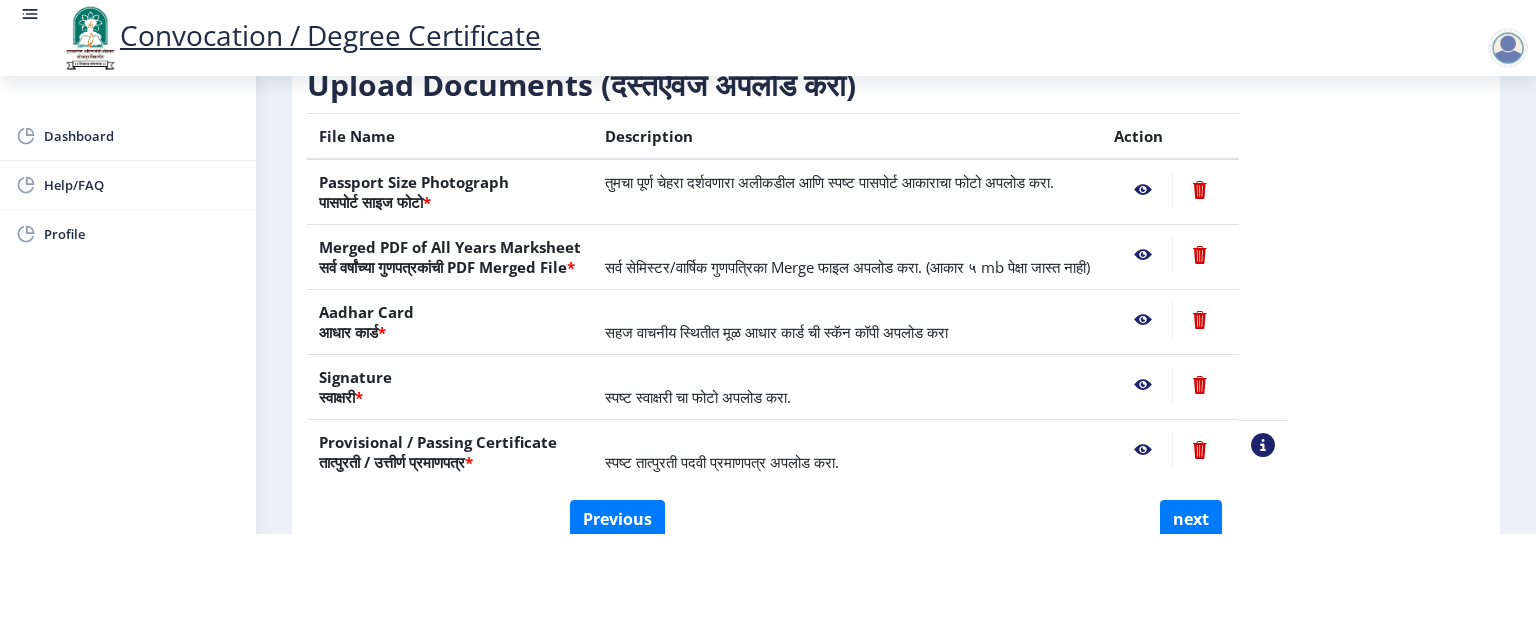click 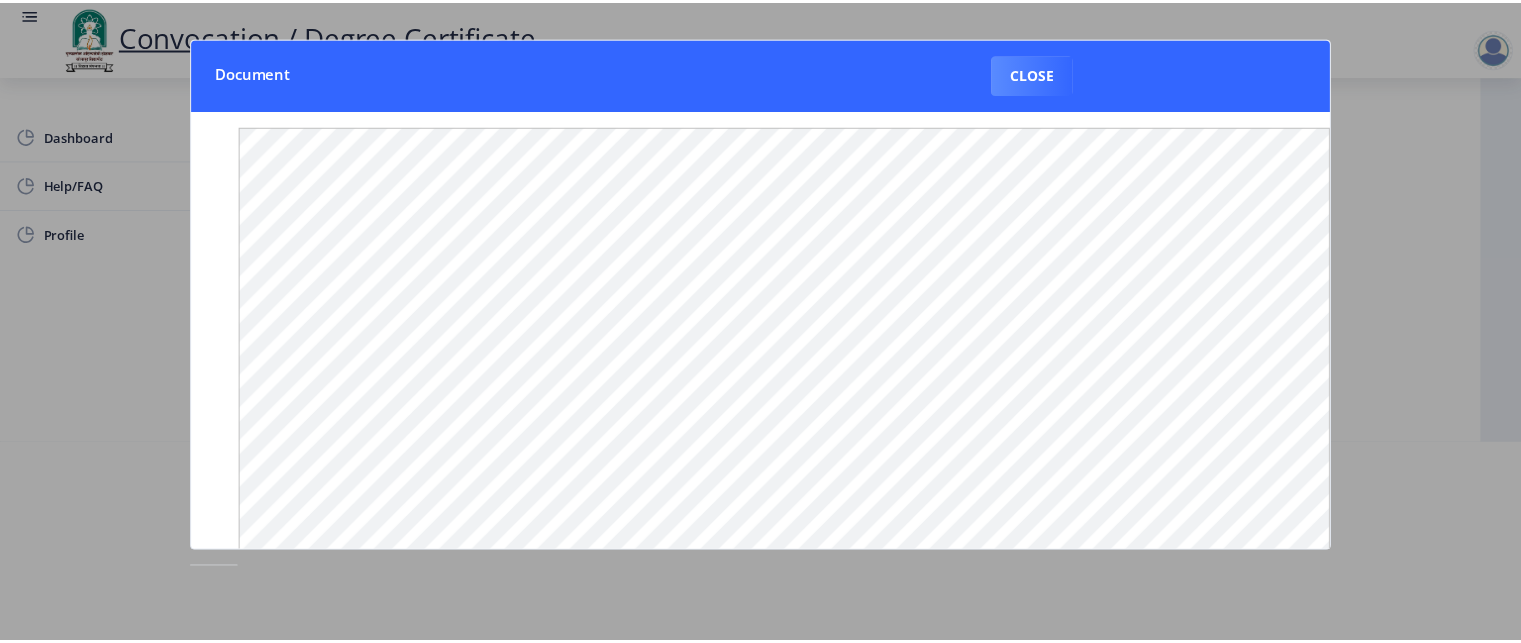 scroll, scrollTop: 0, scrollLeft: 0, axis: both 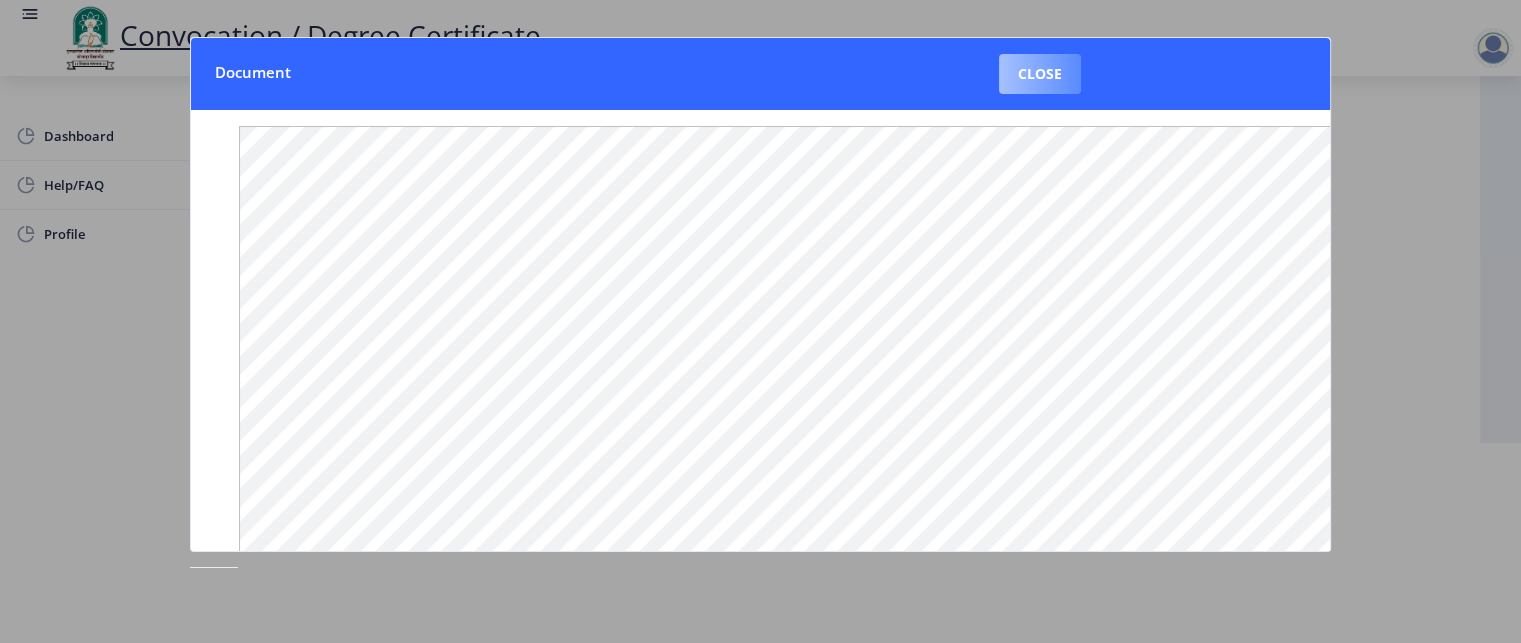 click on "Close" at bounding box center (1040, 74) 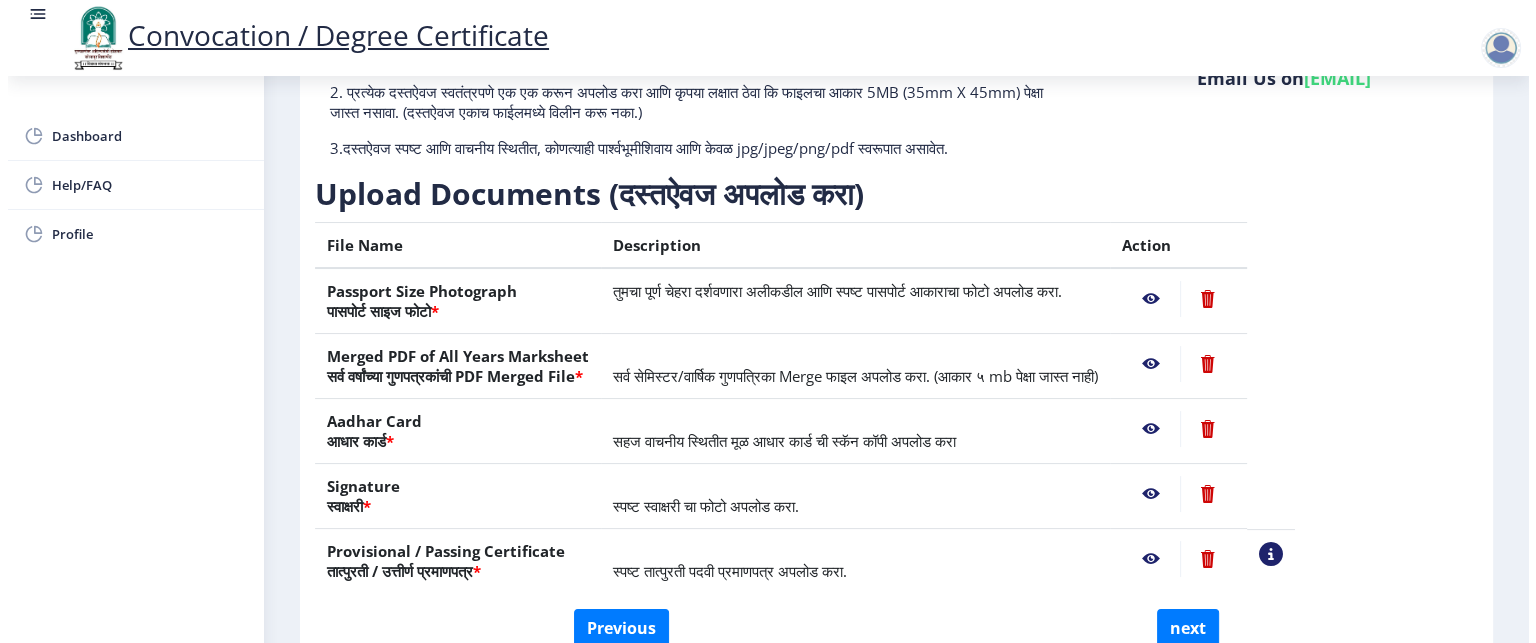 scroll, scrollTop: 109, scrollLeft: 0, axis: vertical 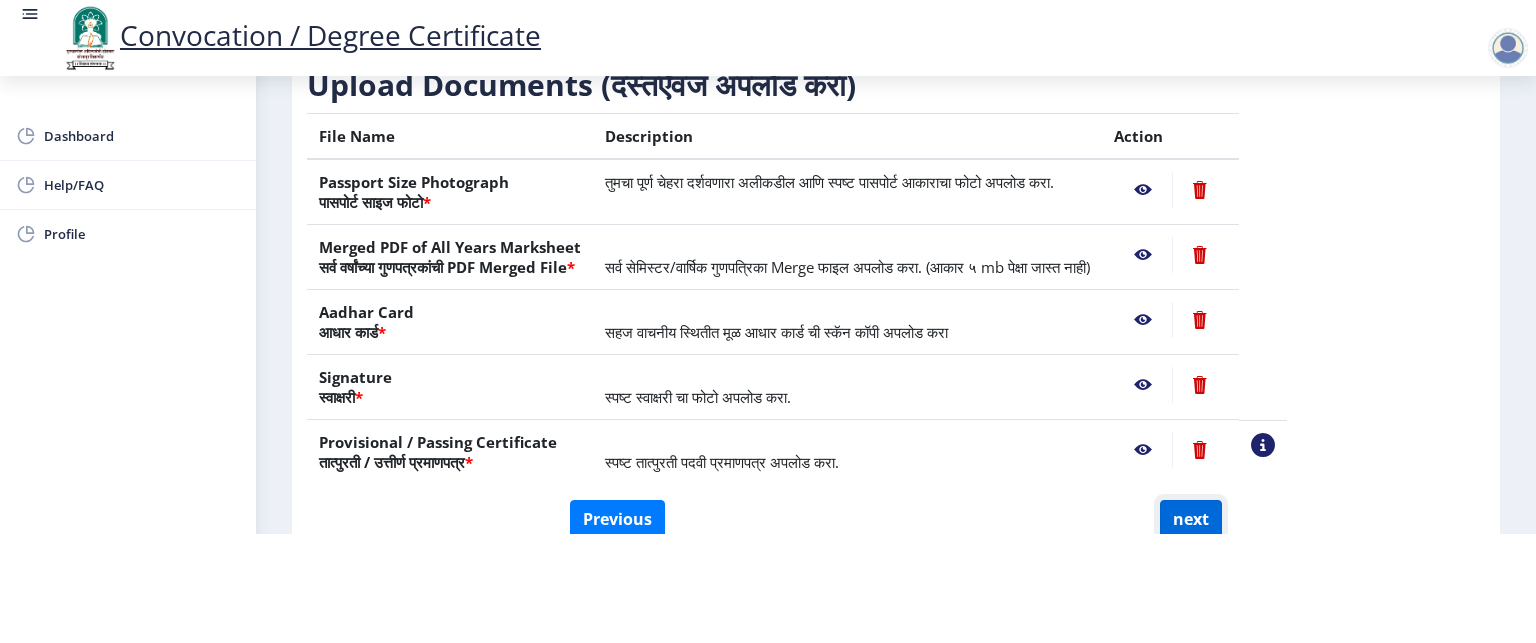 click on "next" 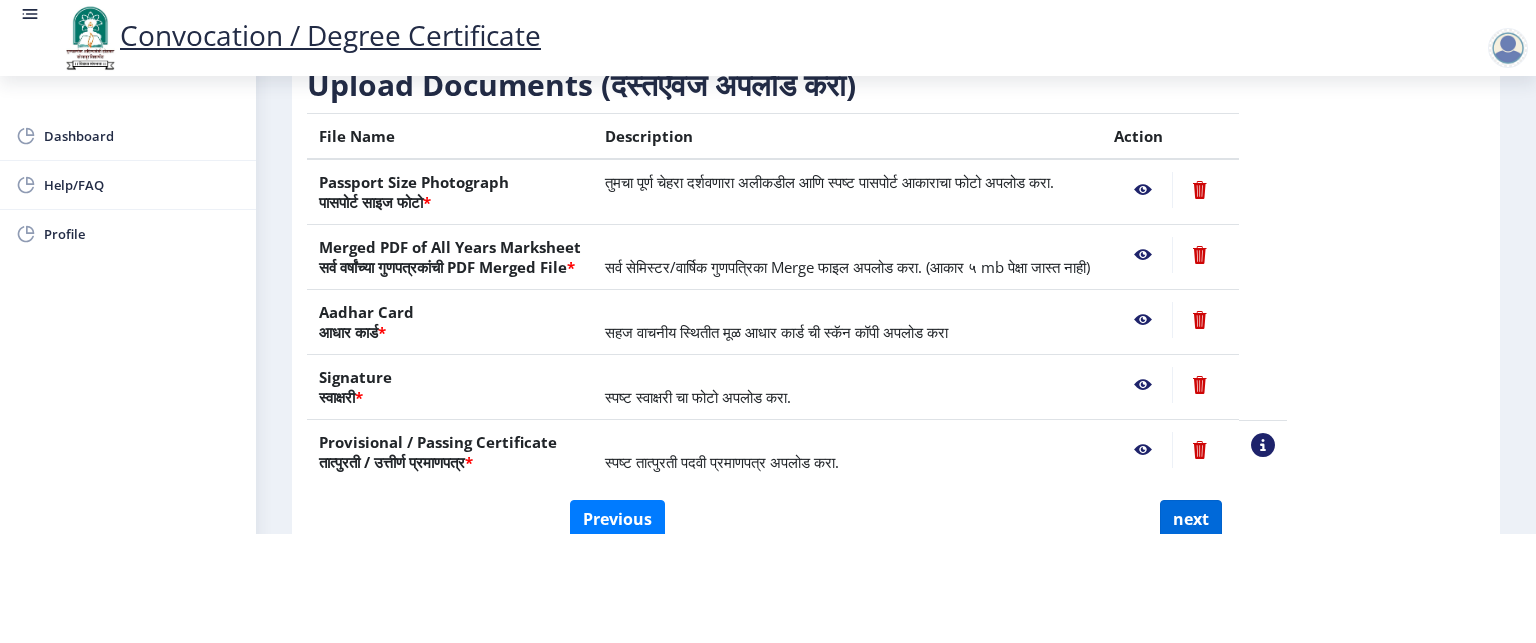select 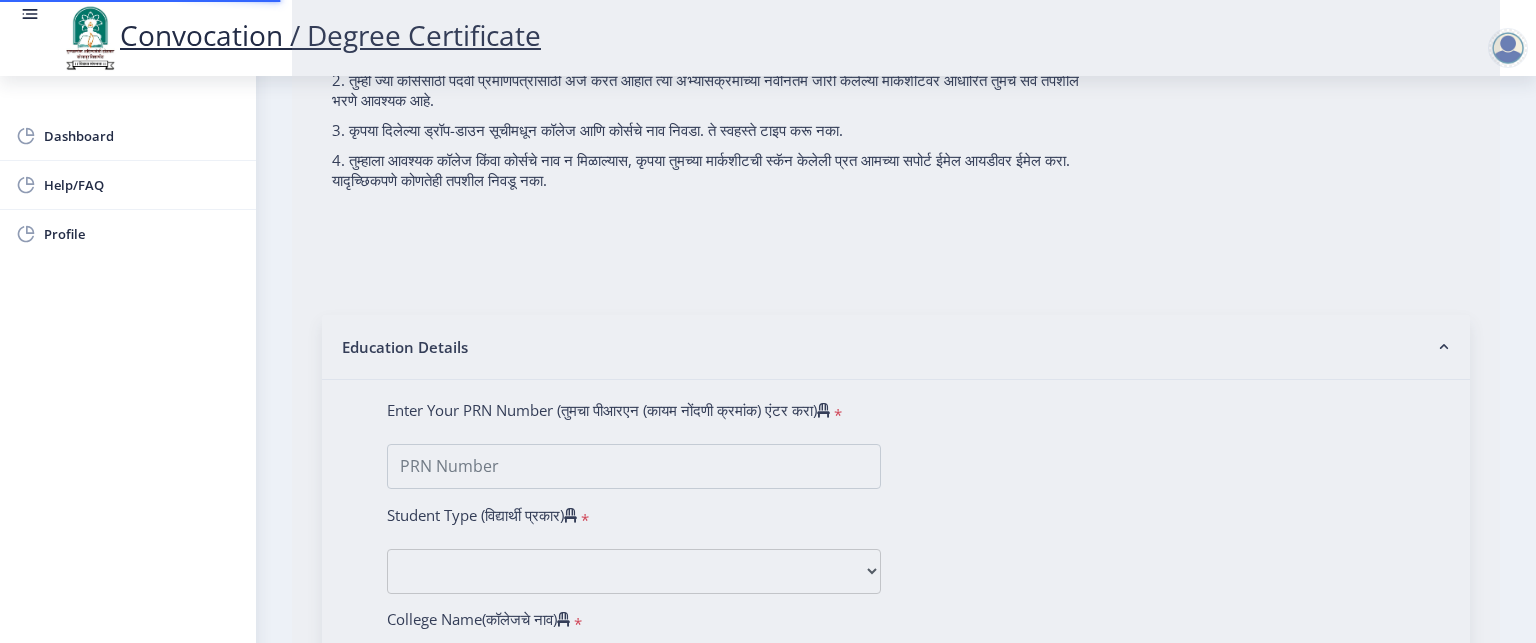 scroll, scrollTop: 0, scrollLeft: 0, axis: both 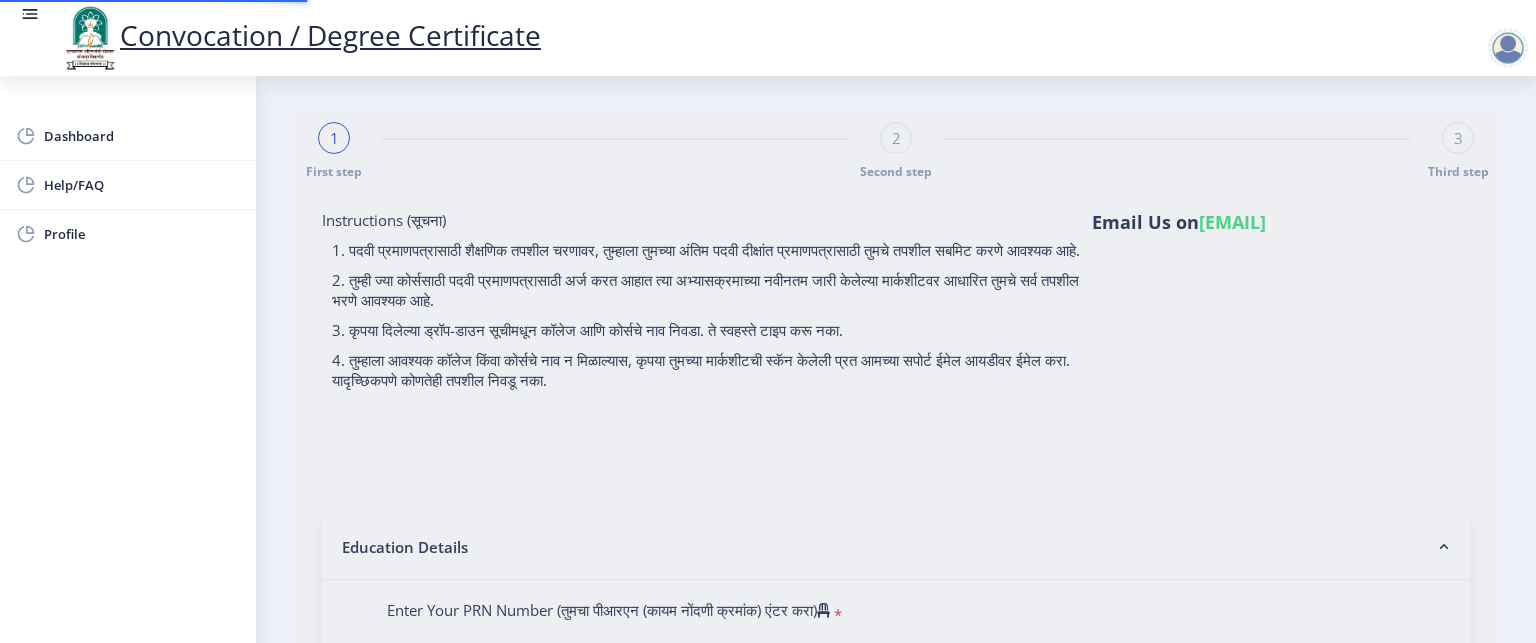 select 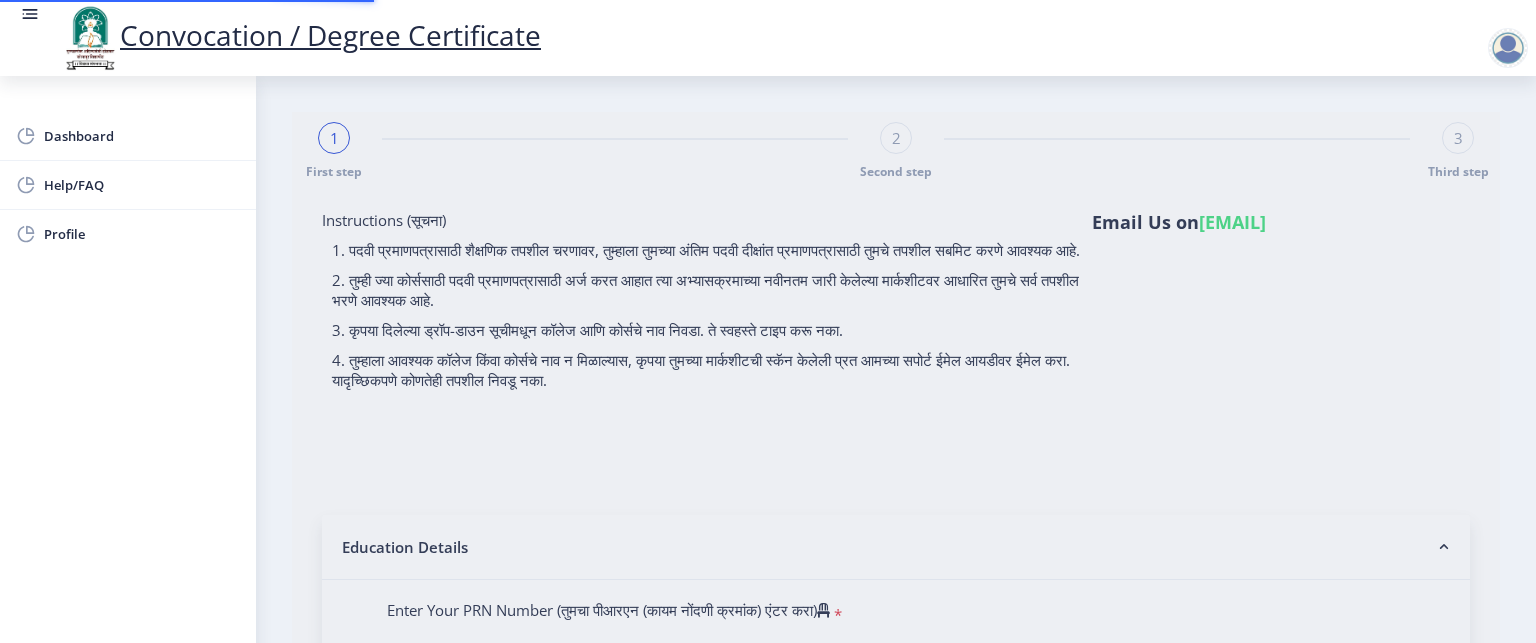 type on "[FIRST] [MIDDLE] [LAST]" 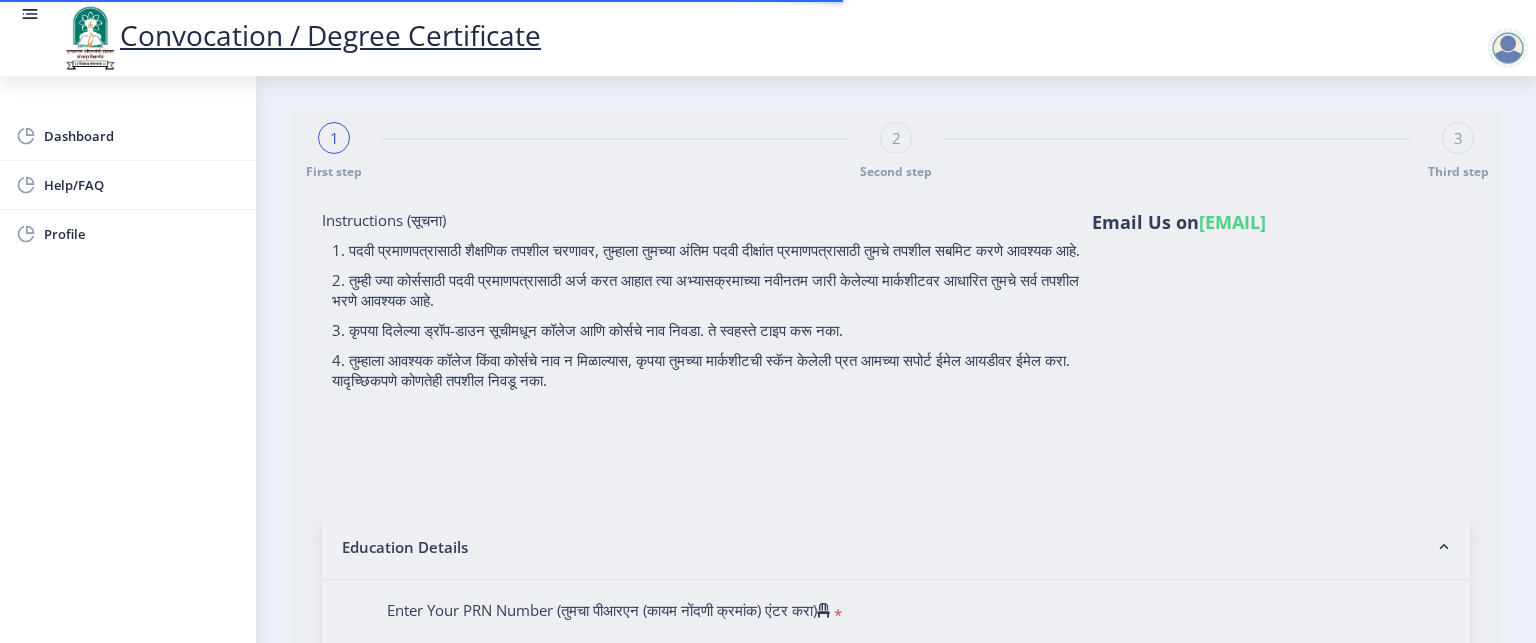 type on "[NUMBER]" 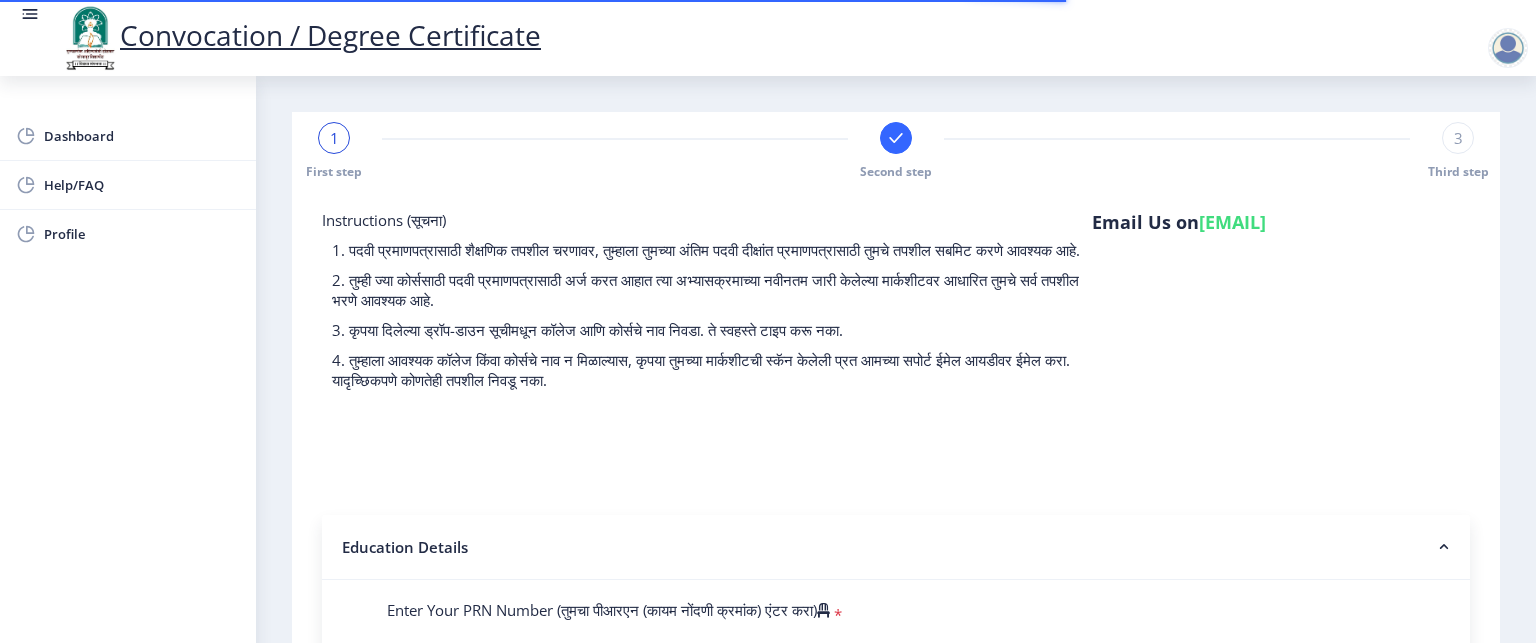 select 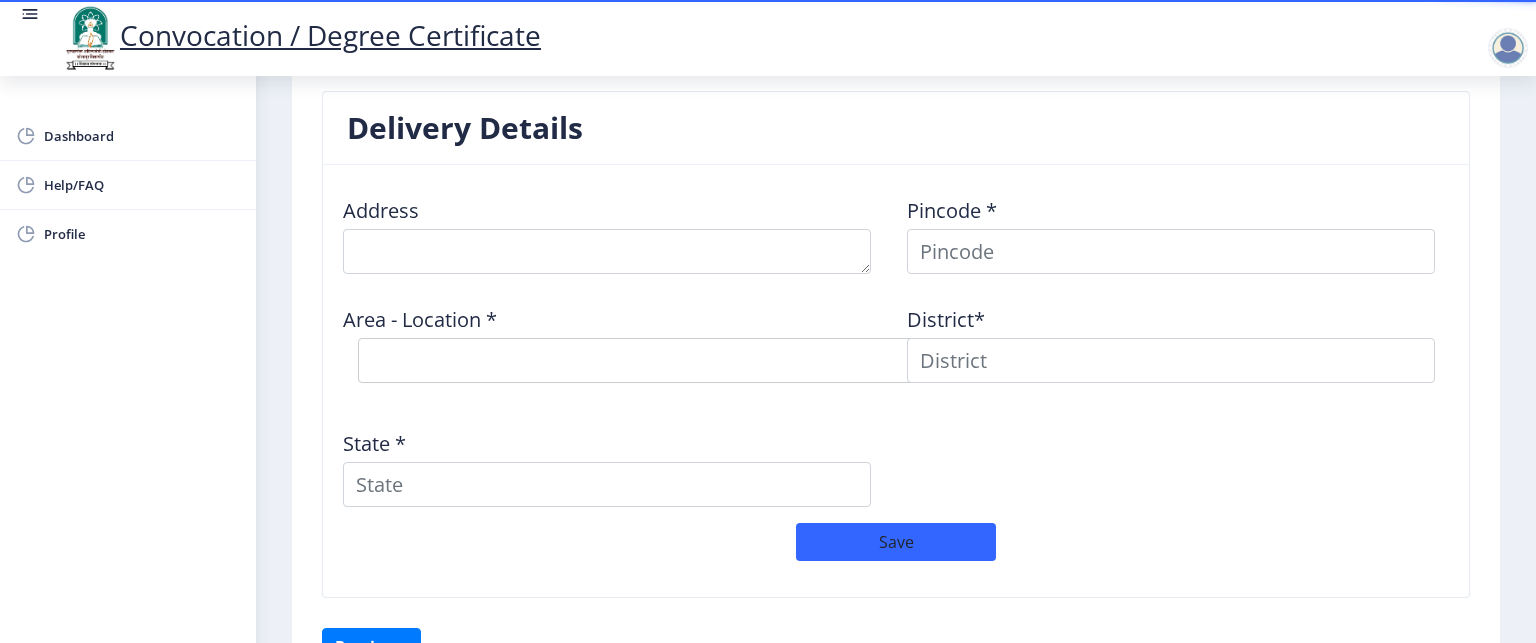 scroll, scrollTop: 1508, scrollLeft: 0, axis: vertical 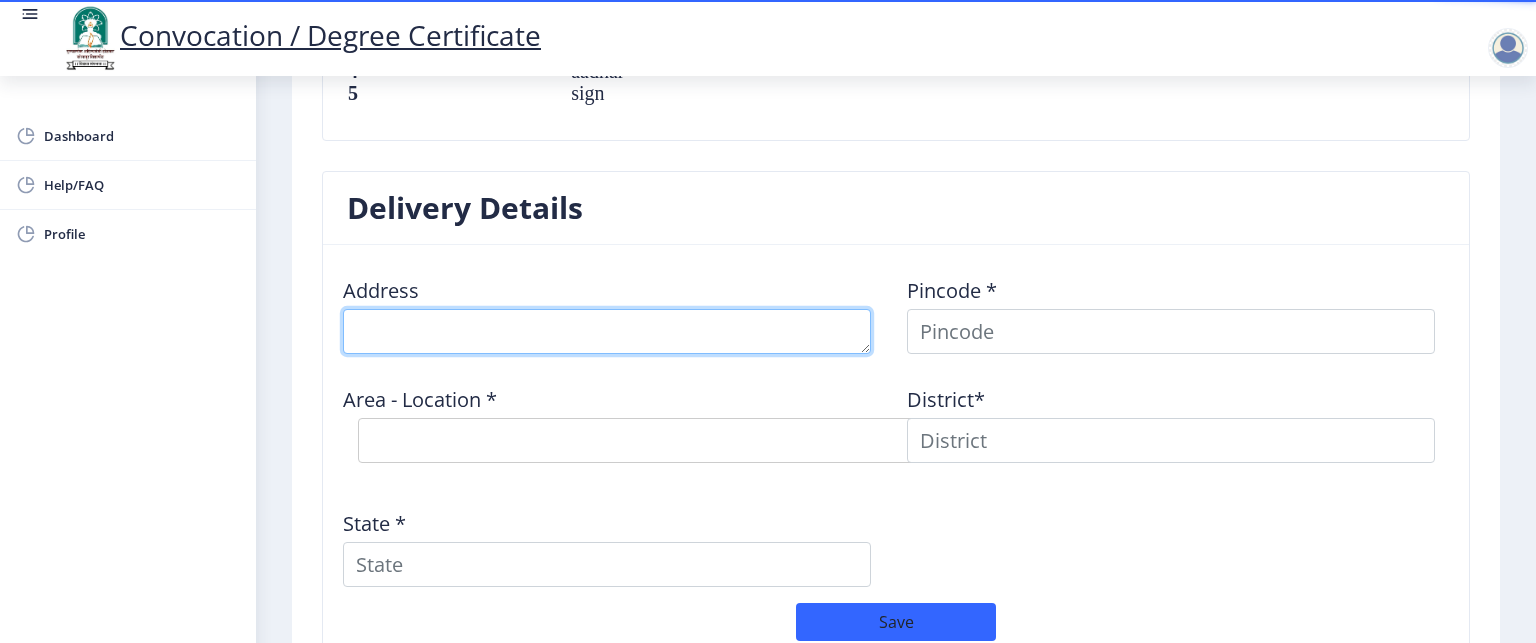 click at bounding box center [607, 331] 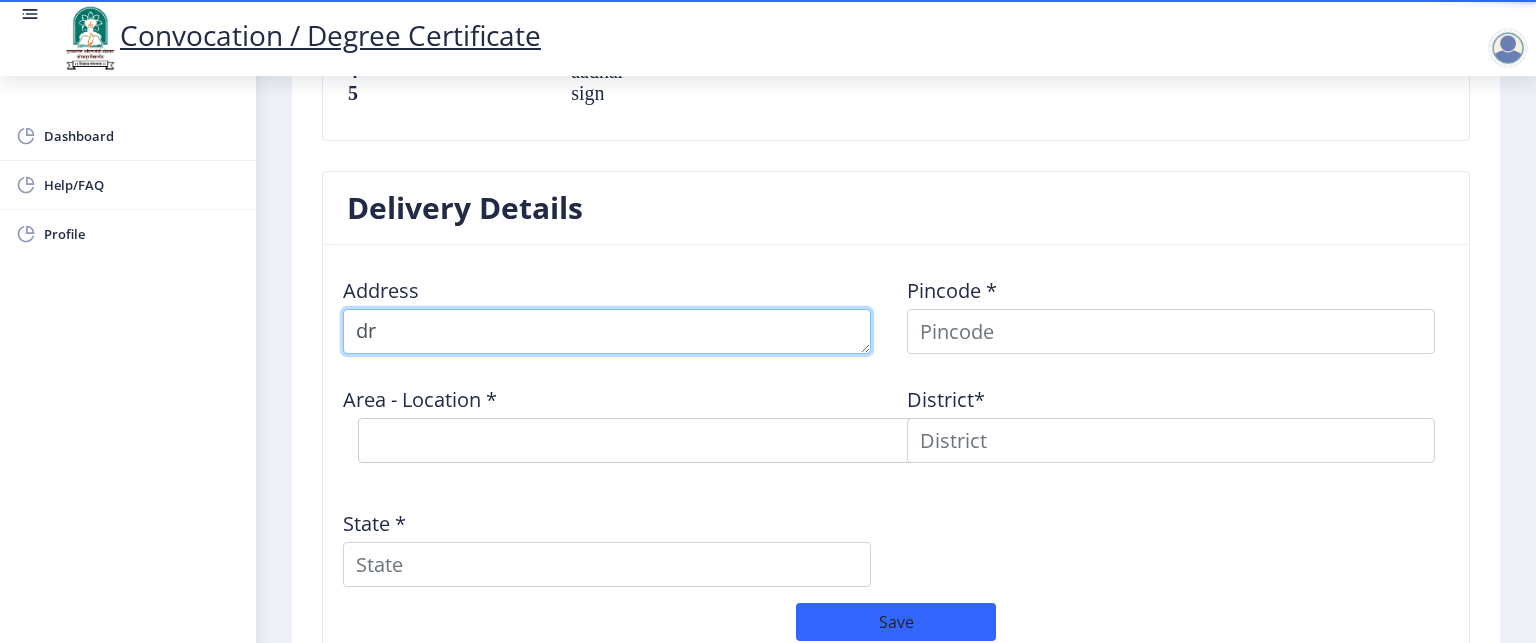 type on "d" 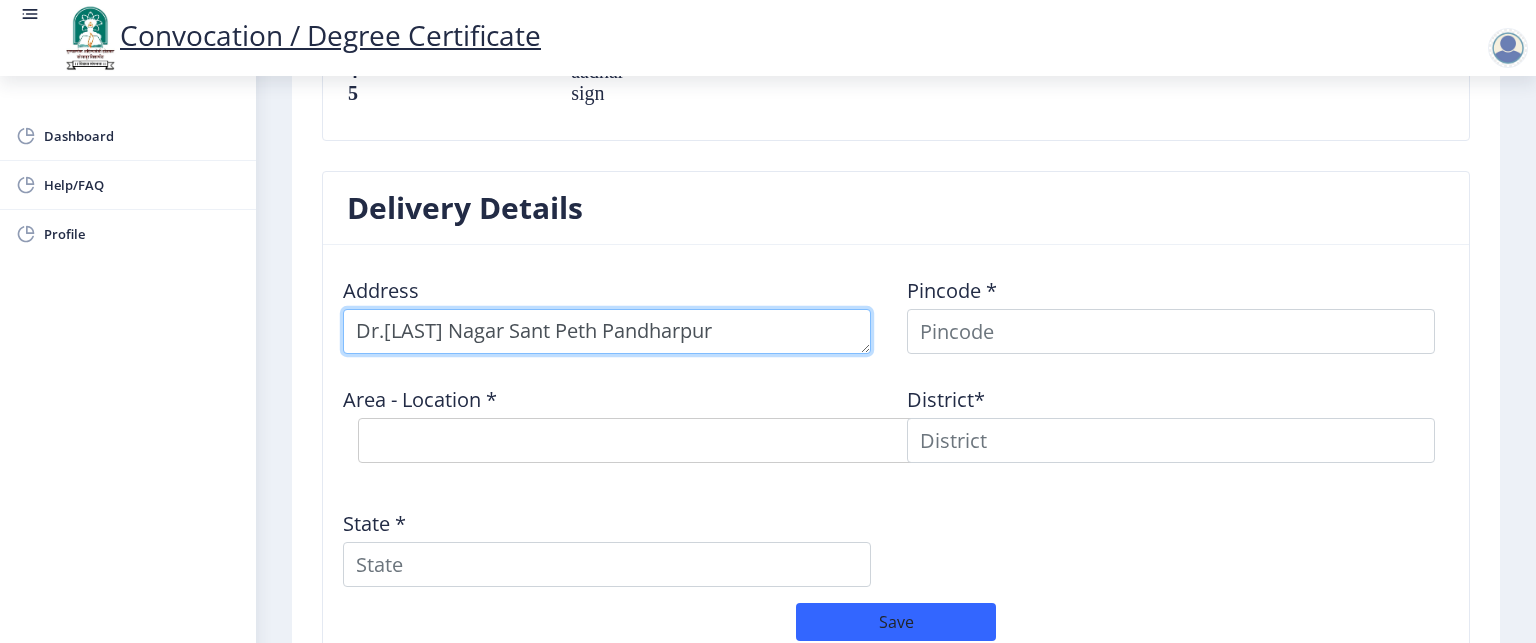 type on "Dr.[LAST] Nagar Sant Peth Pandharpur" 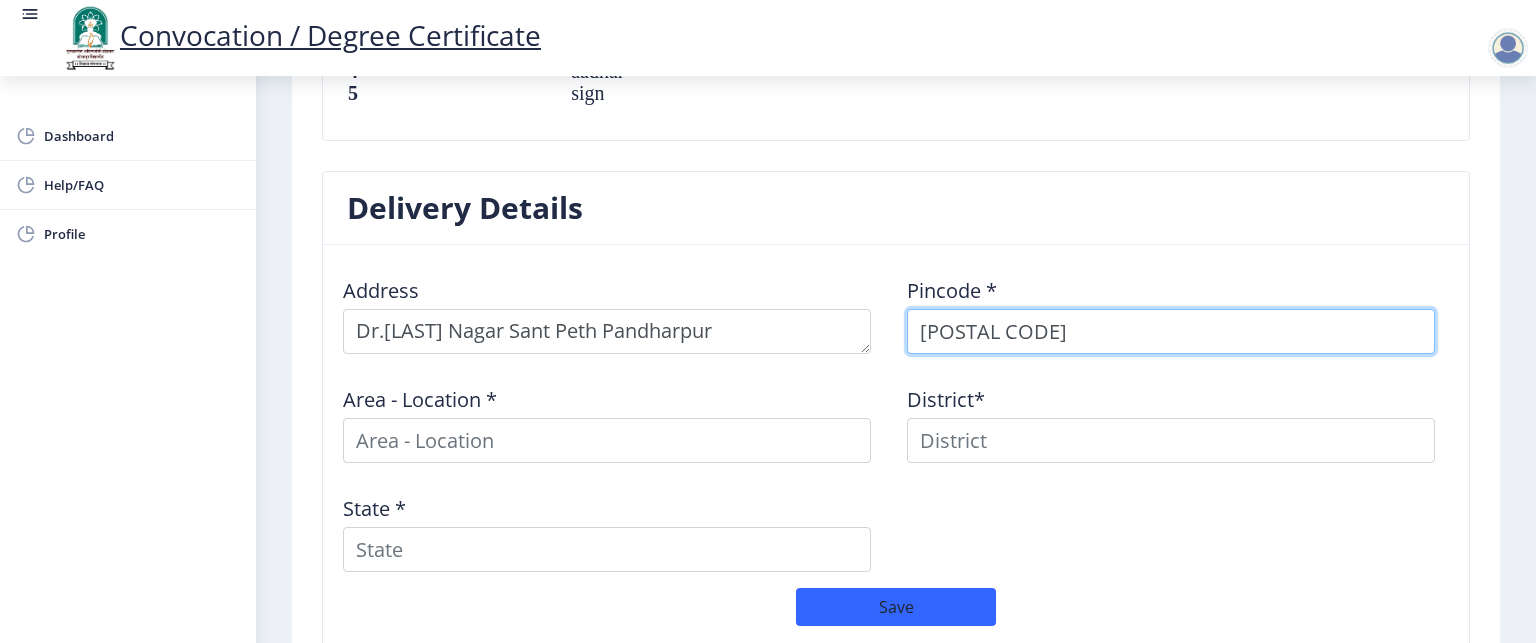 type on "[POSTAL CODE]" 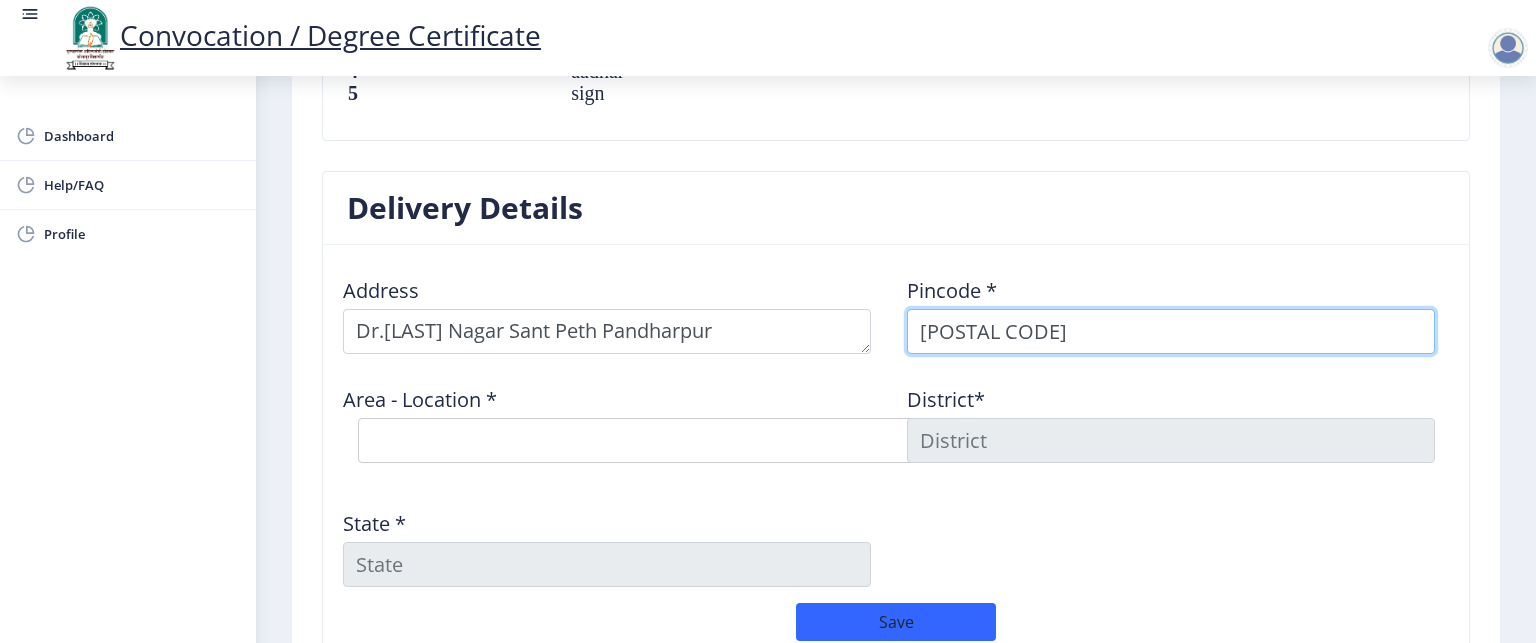type on "[POSTAL CODE]" 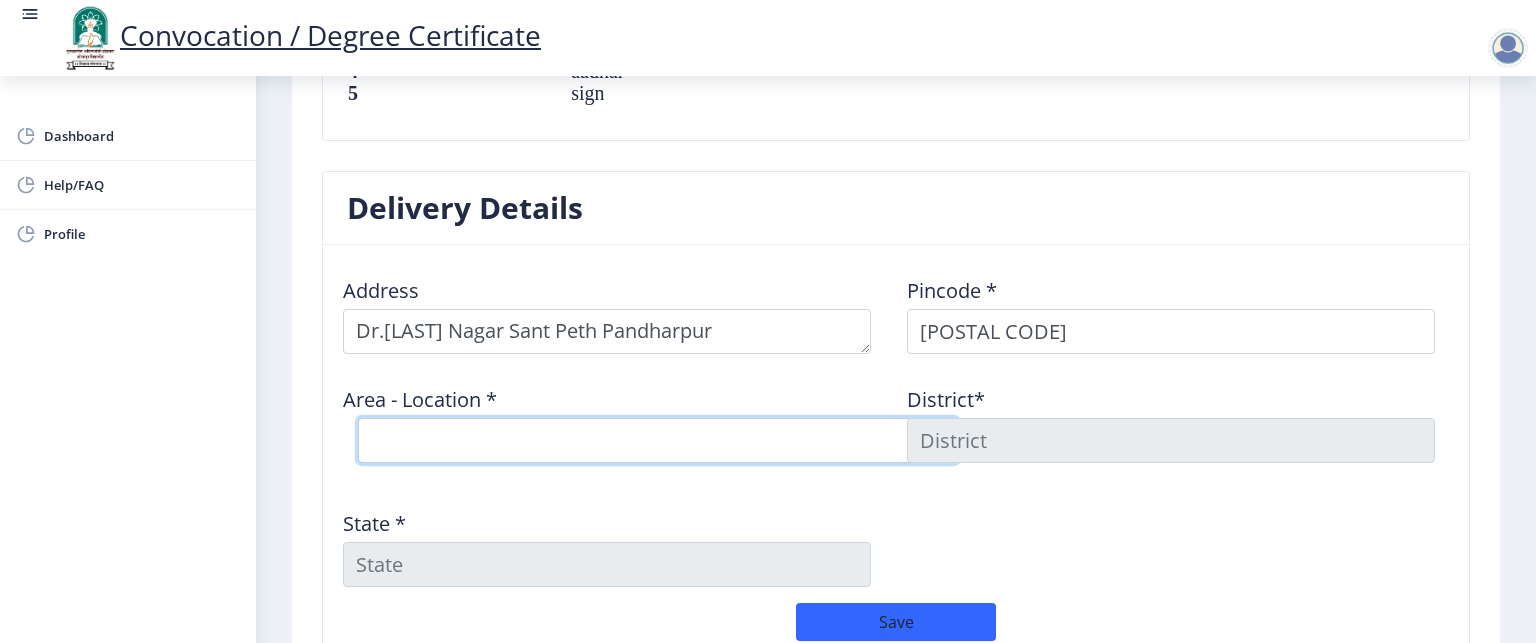 select on "17: Object" 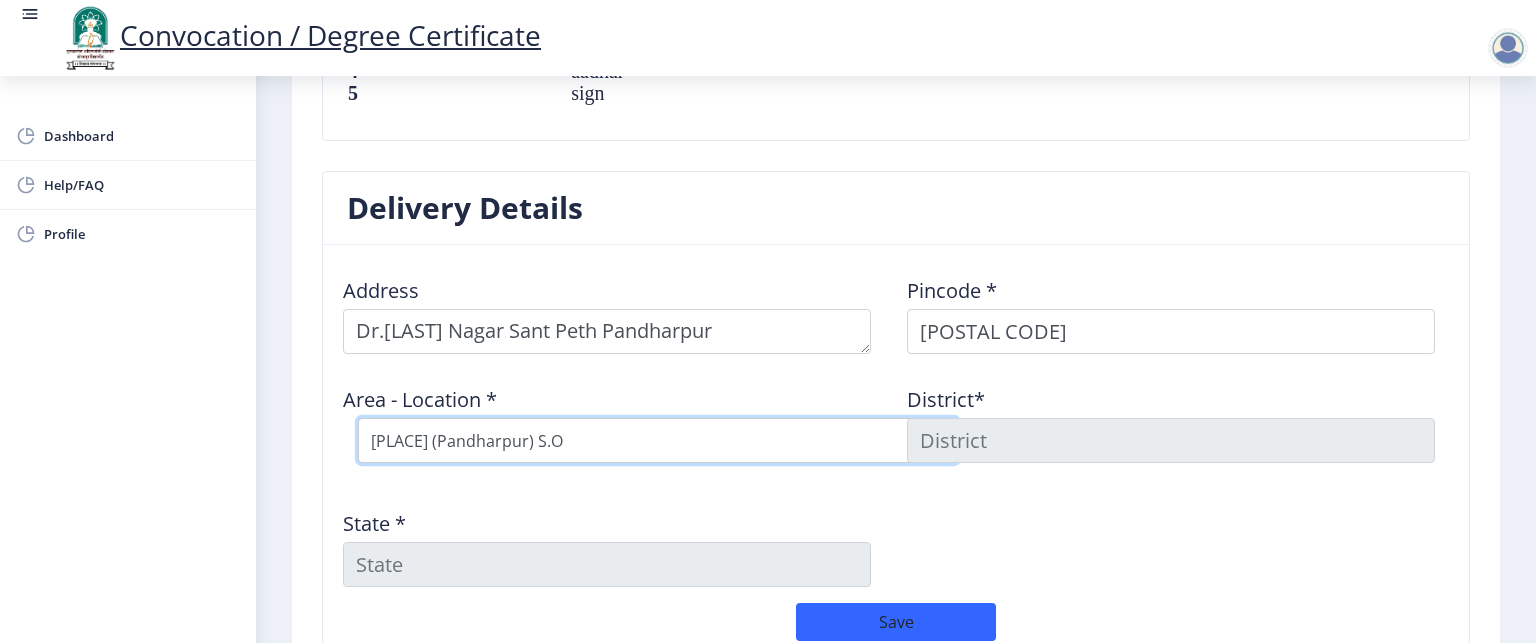 type on "SOLAPUR" 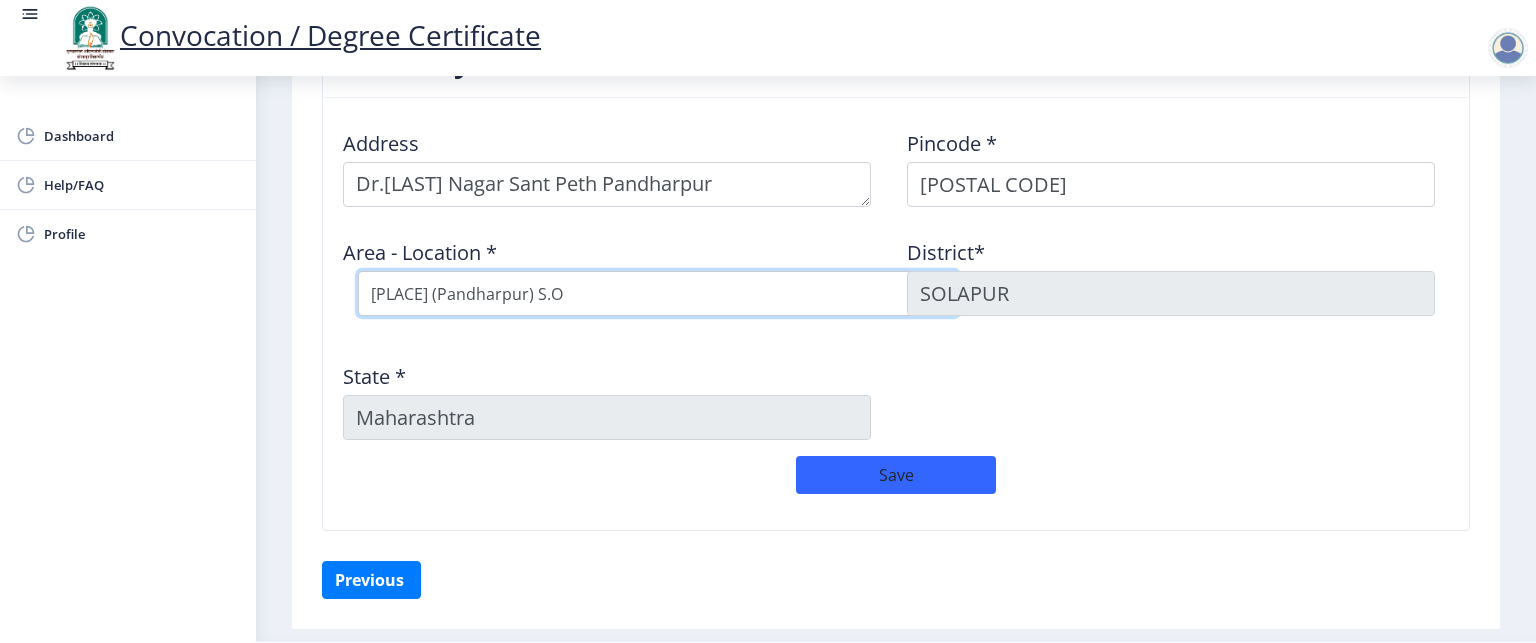 scroll, scrollTop: 1608, scrollLeft: 0, axis: vertical 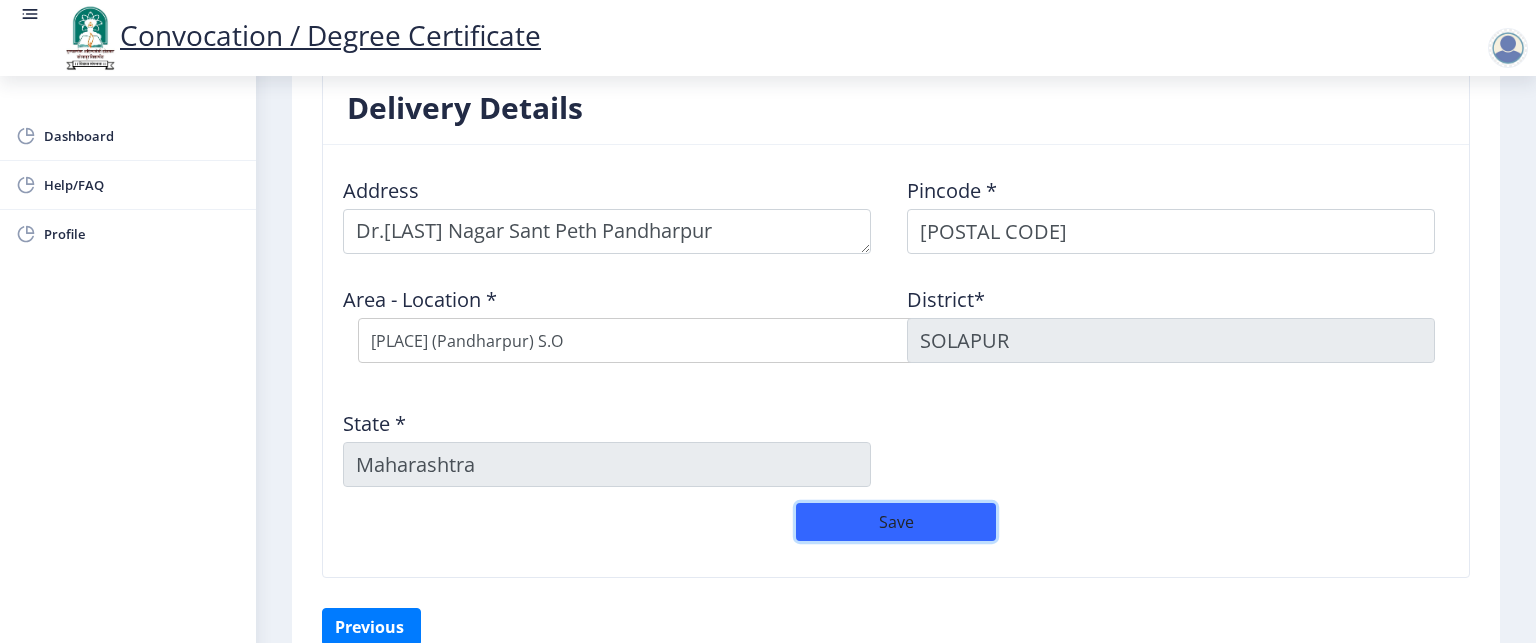 click on "Save" 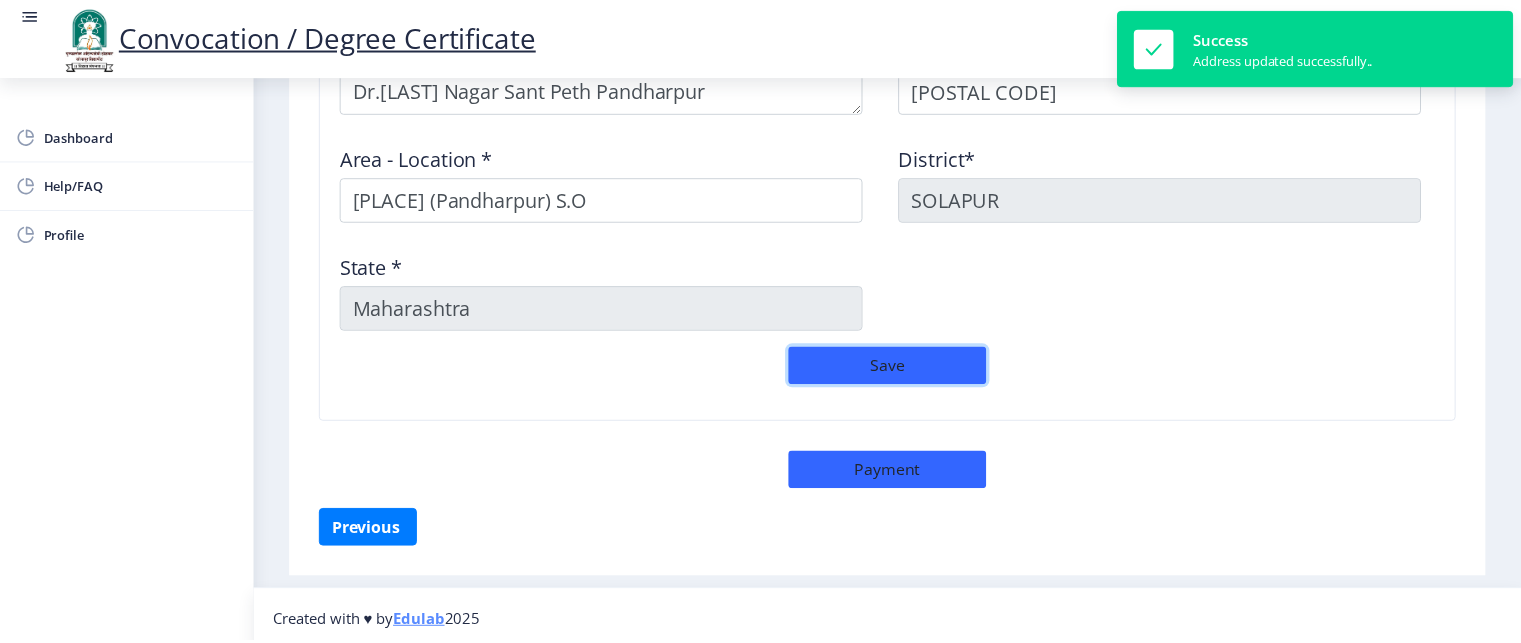 scroll, scrollTop: 1751, scrollLeft: 0, axis: vertical 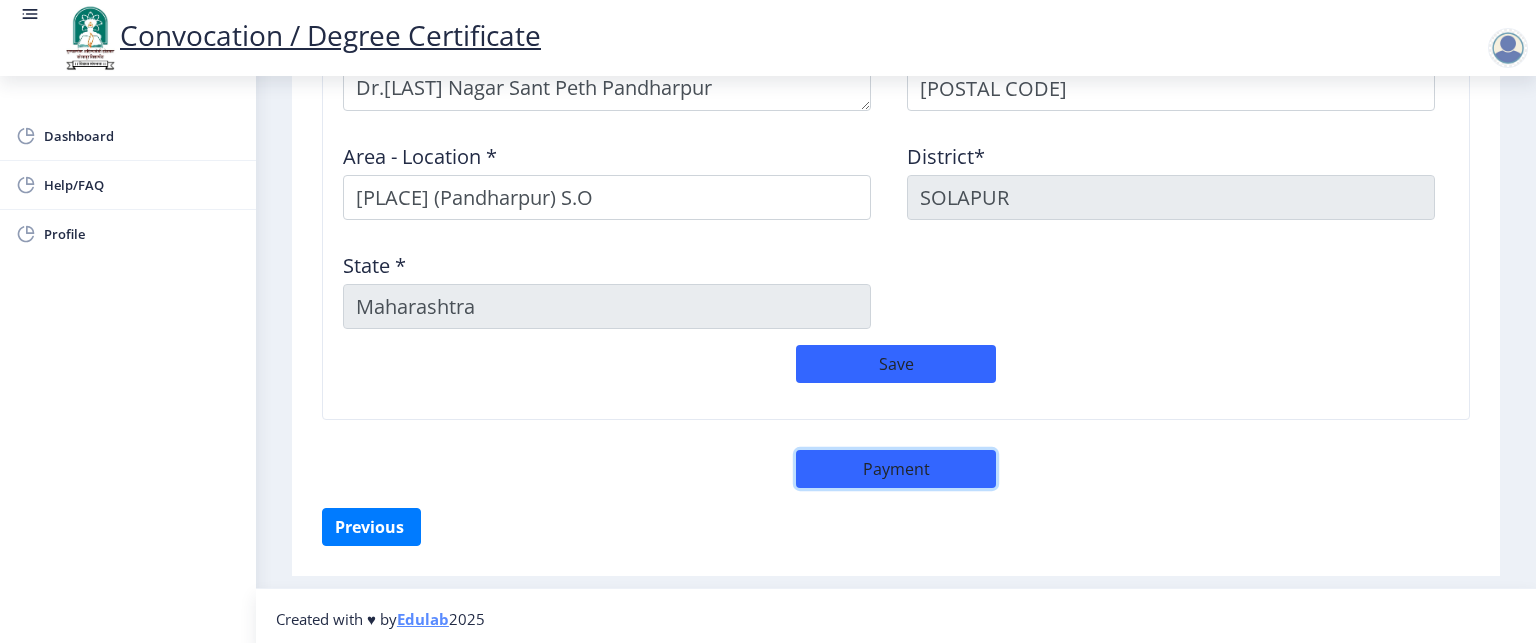 click on "Payment" 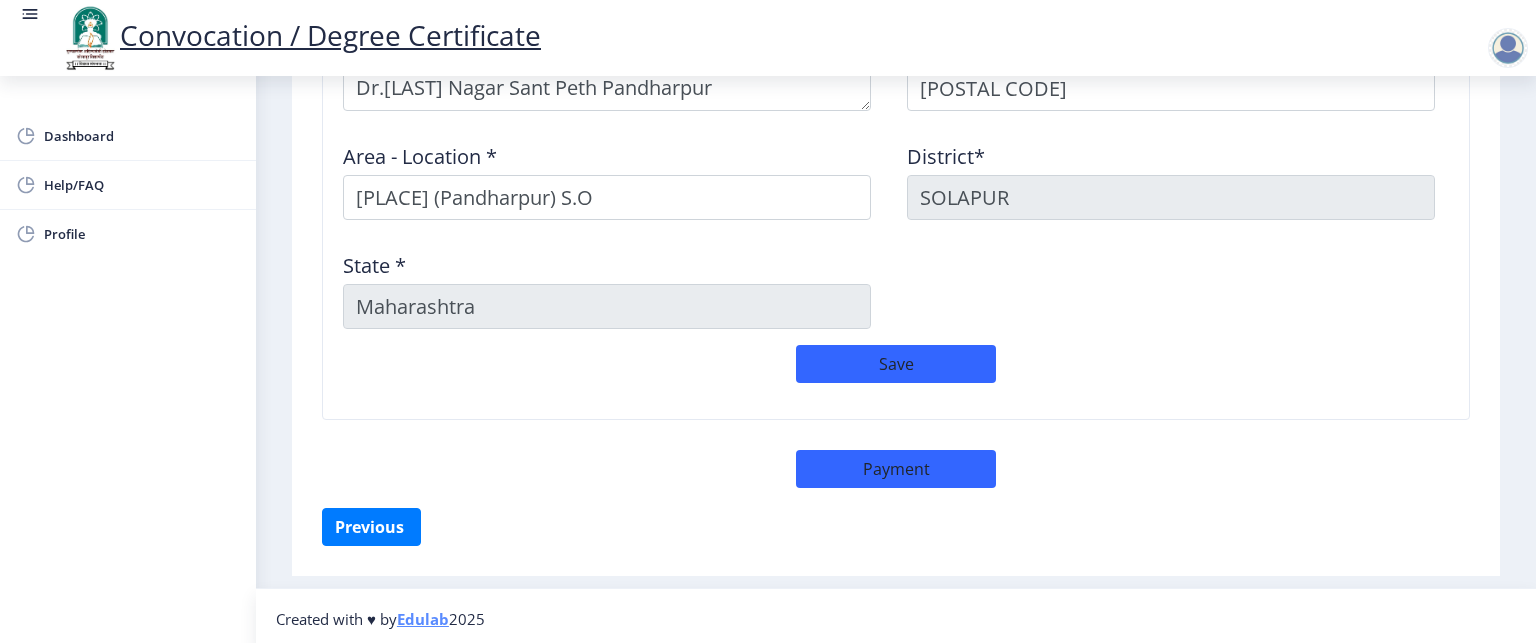select on "sealed" 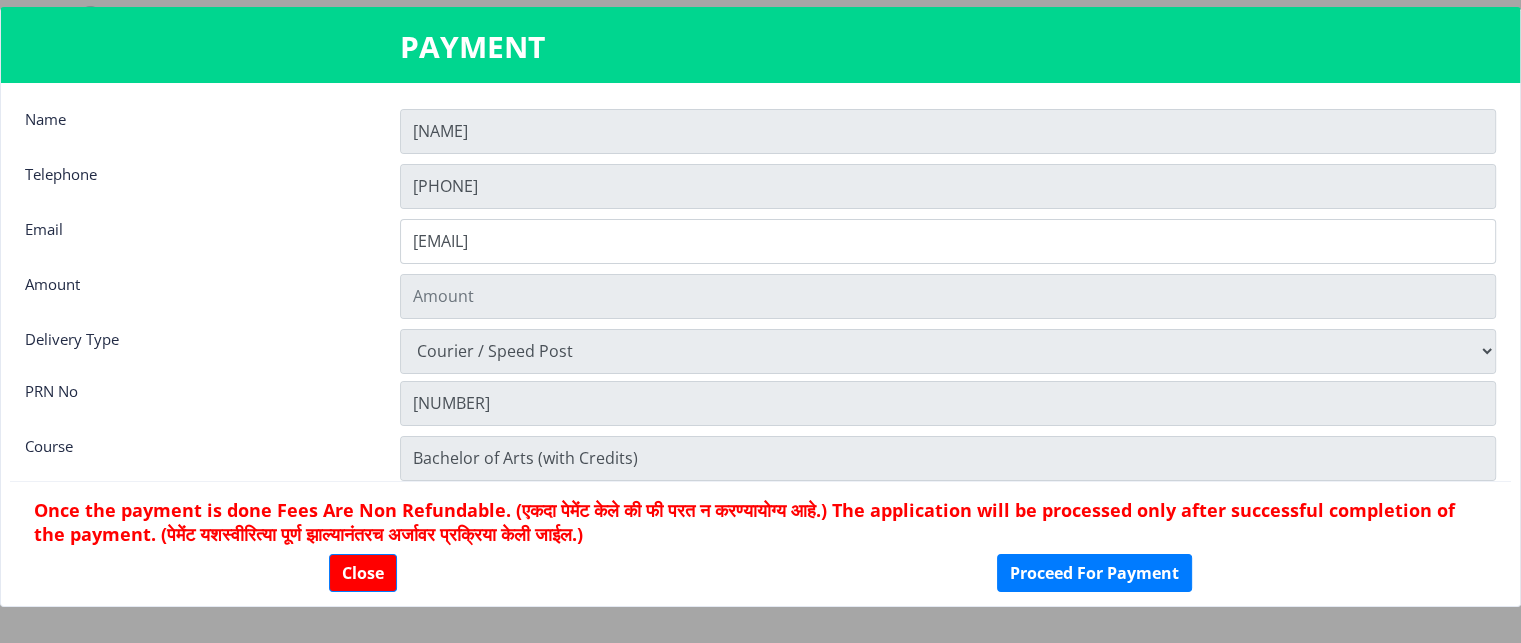 type on "1885" 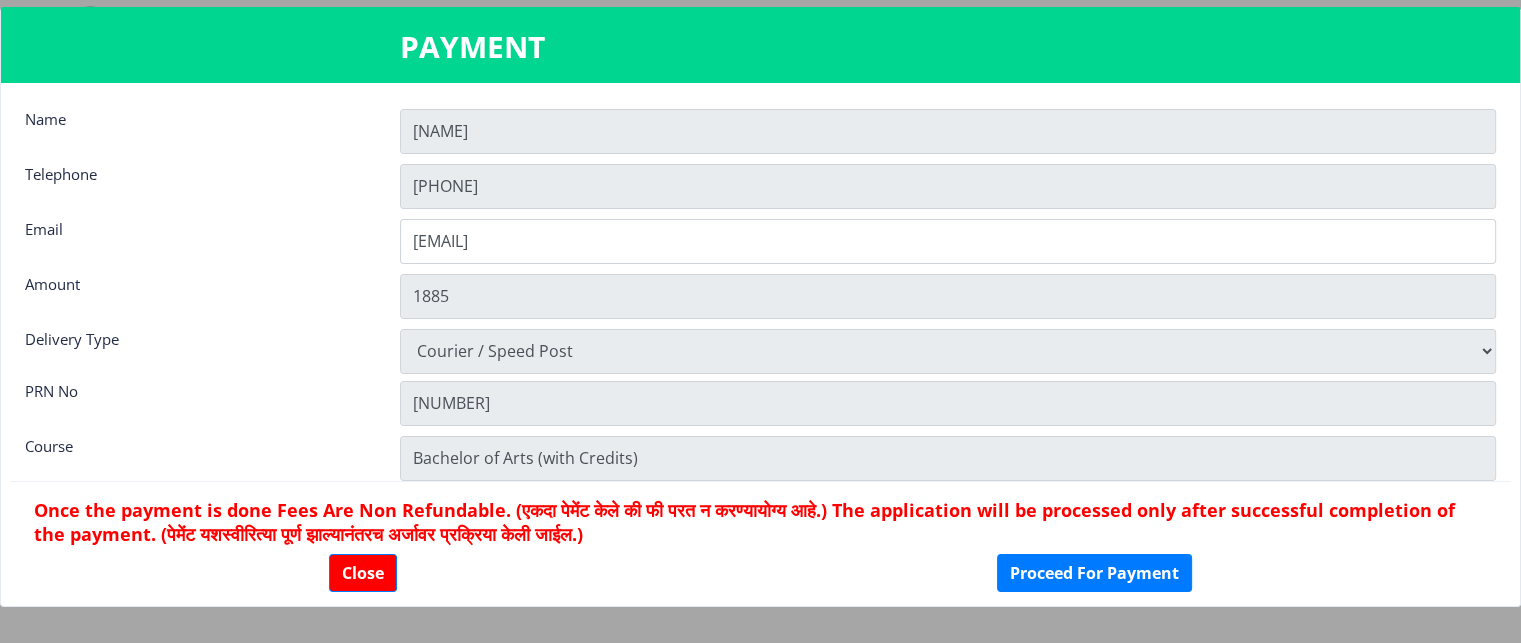 scroll, scrollTop: 1750, scrollLeft: 0, axis: vertical 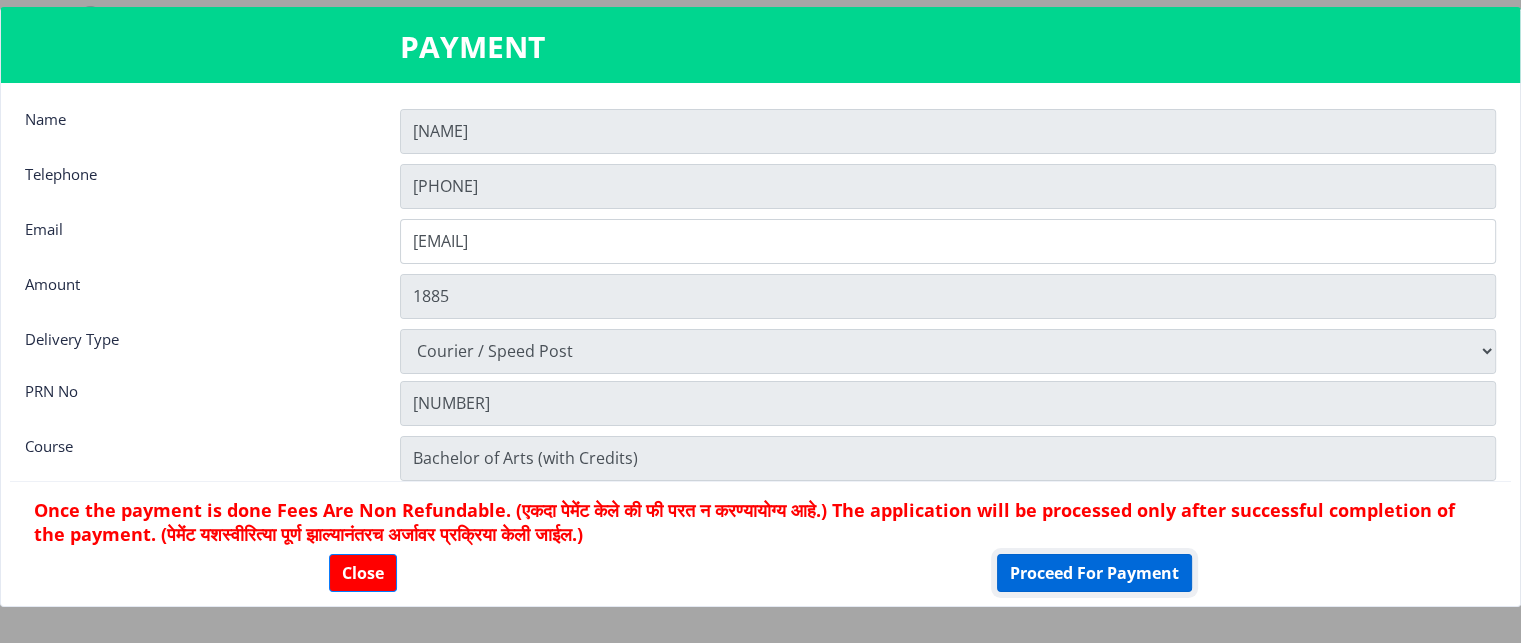 click on "Proceed For Payment" 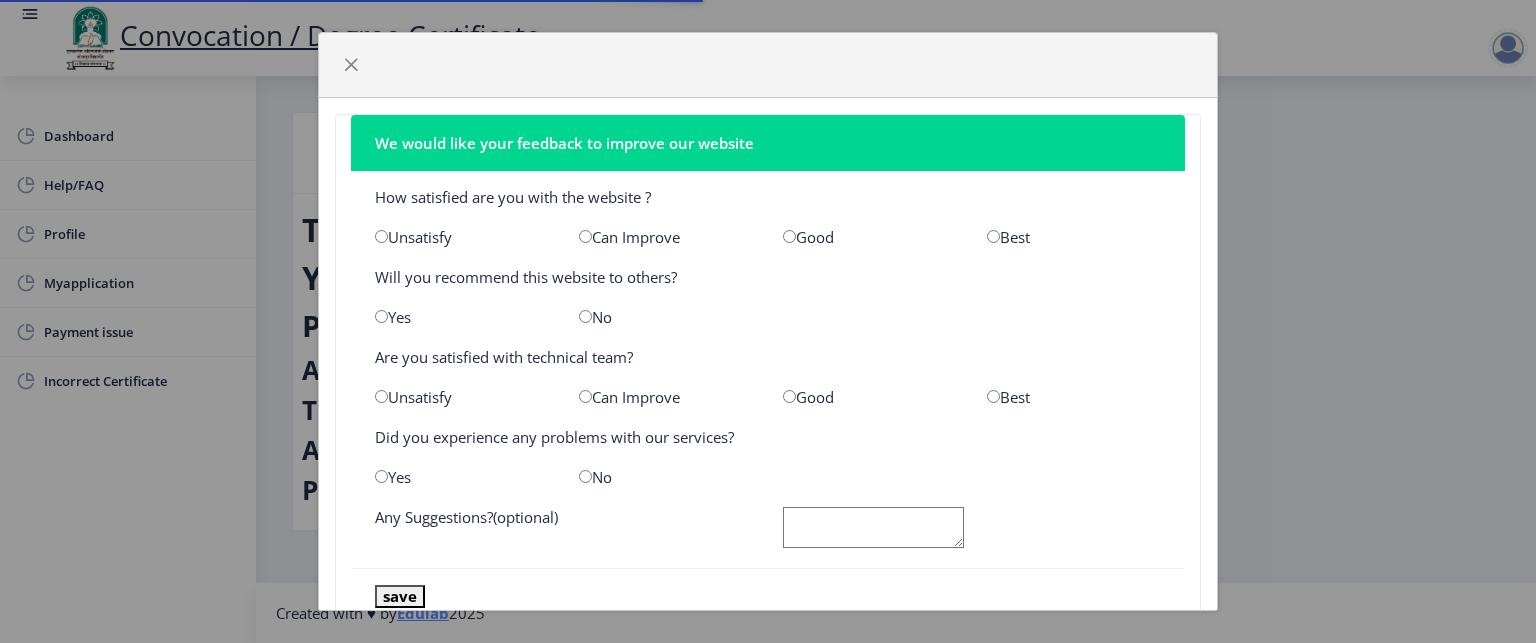 scroll, scrollTop: 0, scrollLeft: 0, axis: both 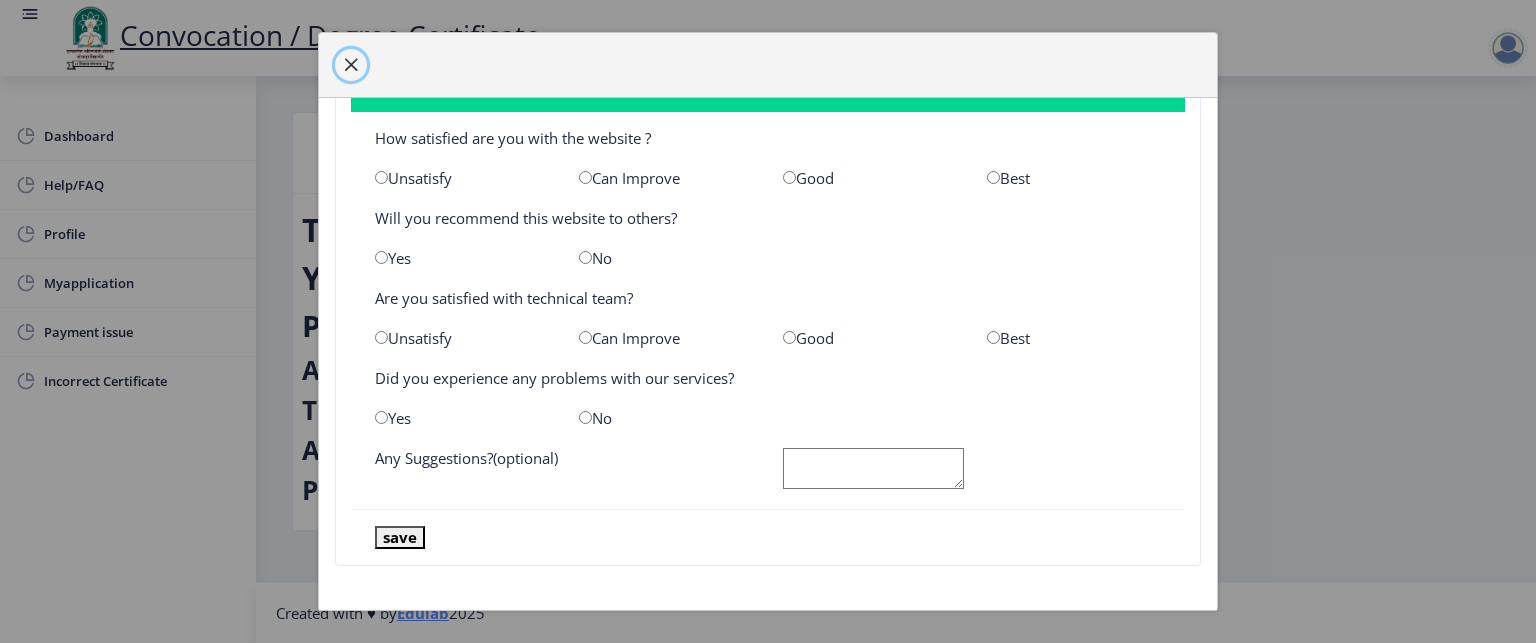 click 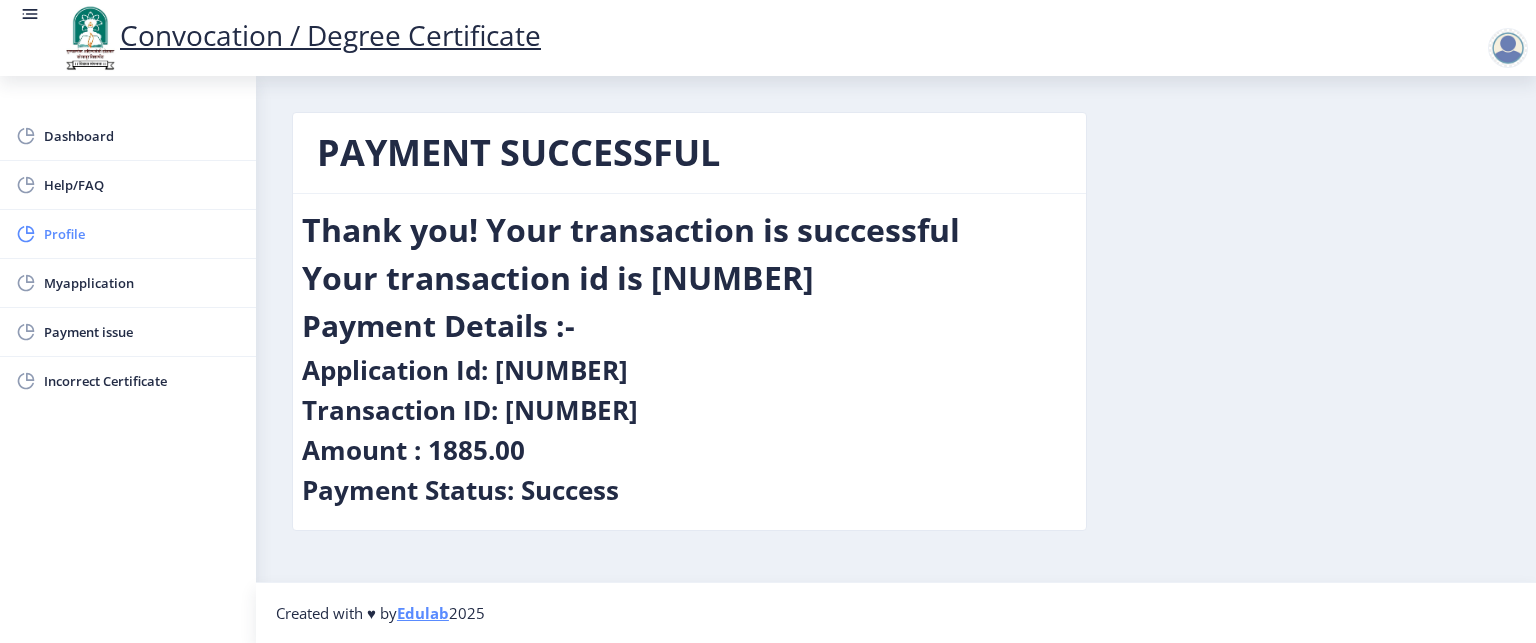 click on "Profile" 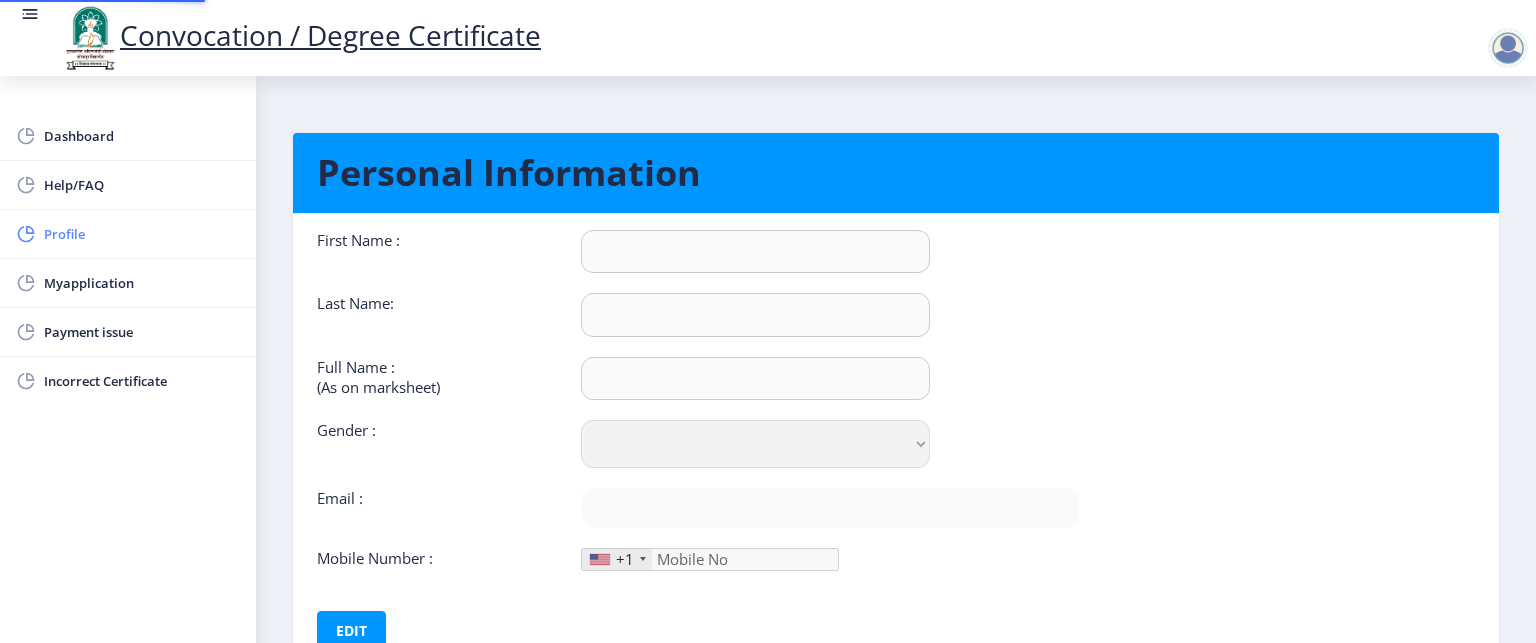 type on "[NAME]" 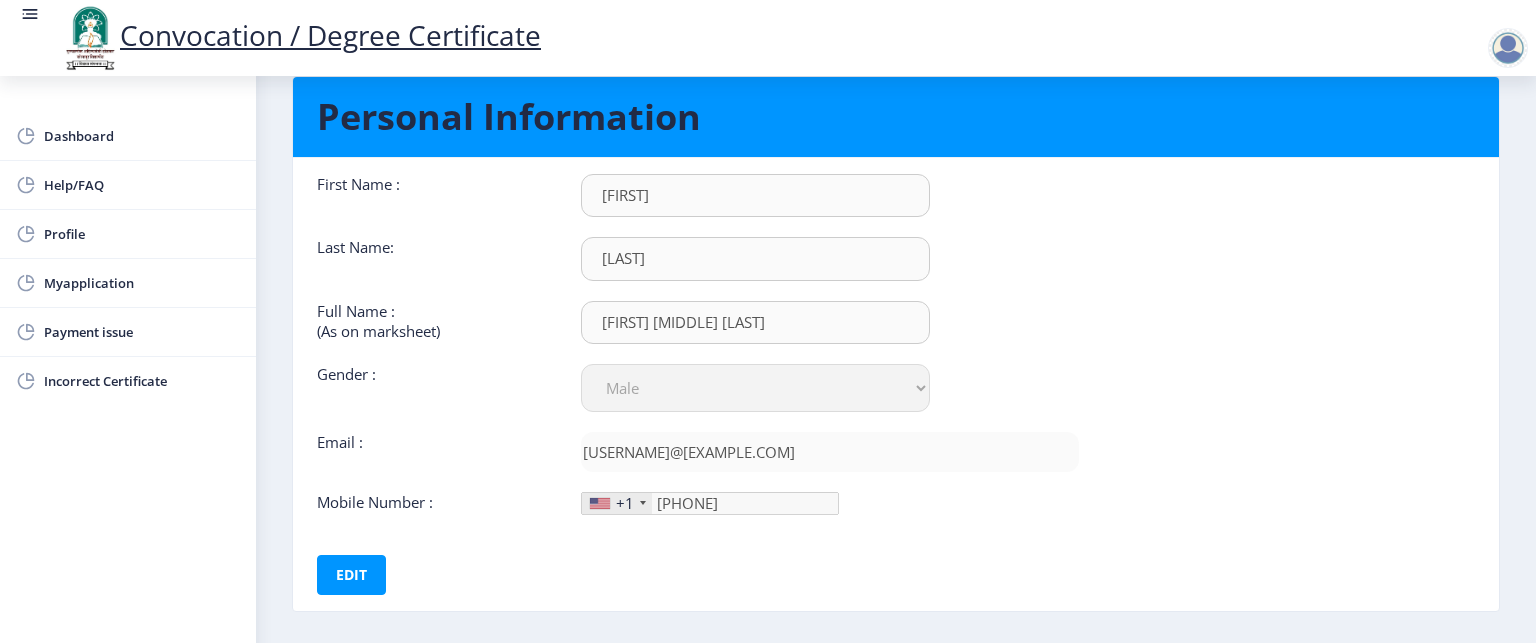 scroll, scrollTop: 144, scrollLeft: 0, axis: vertical 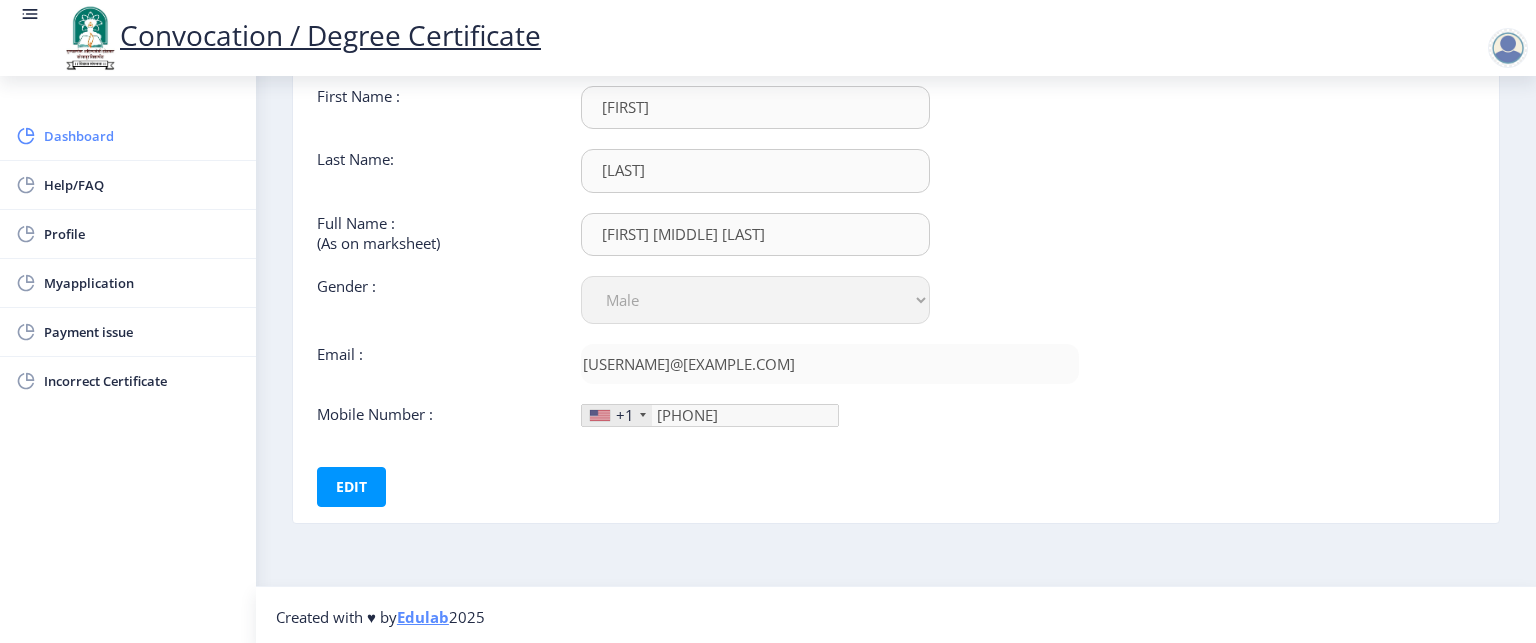 click on "Dashboard" 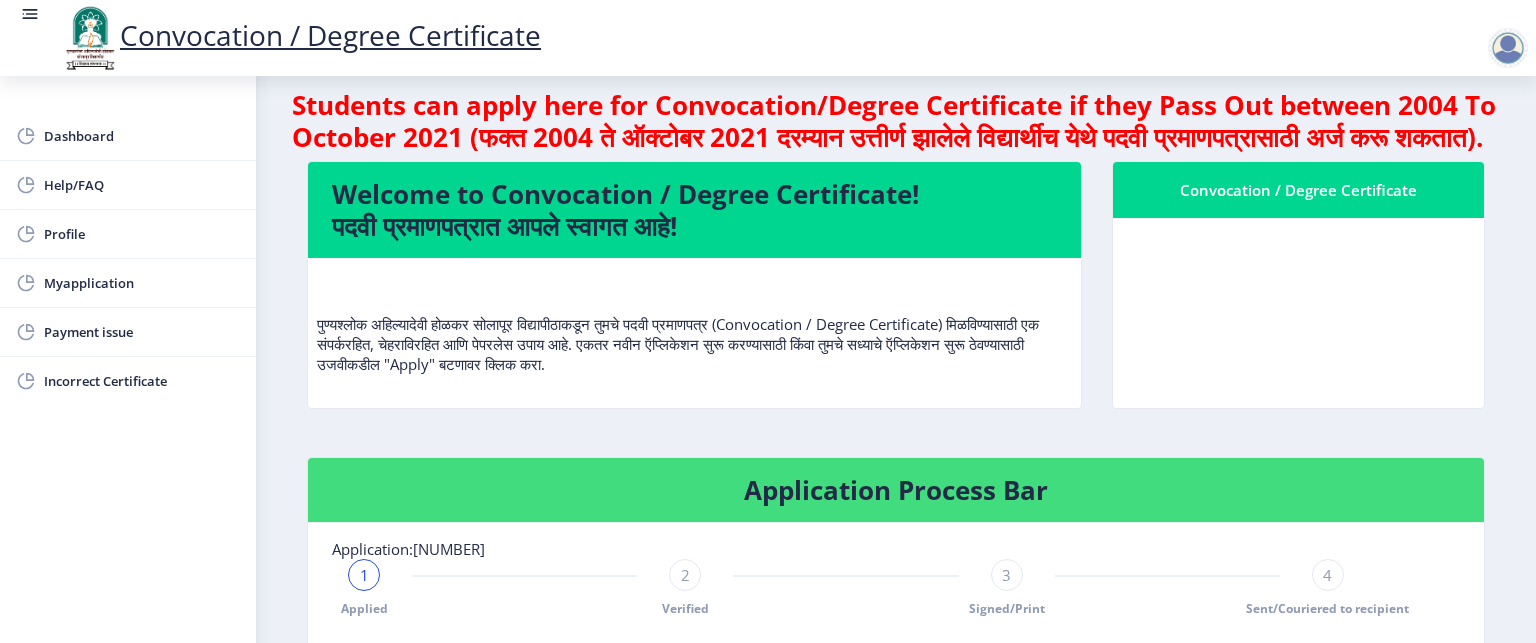 scroll, scrollTop: 0, scrollLeft: 0, axis: both 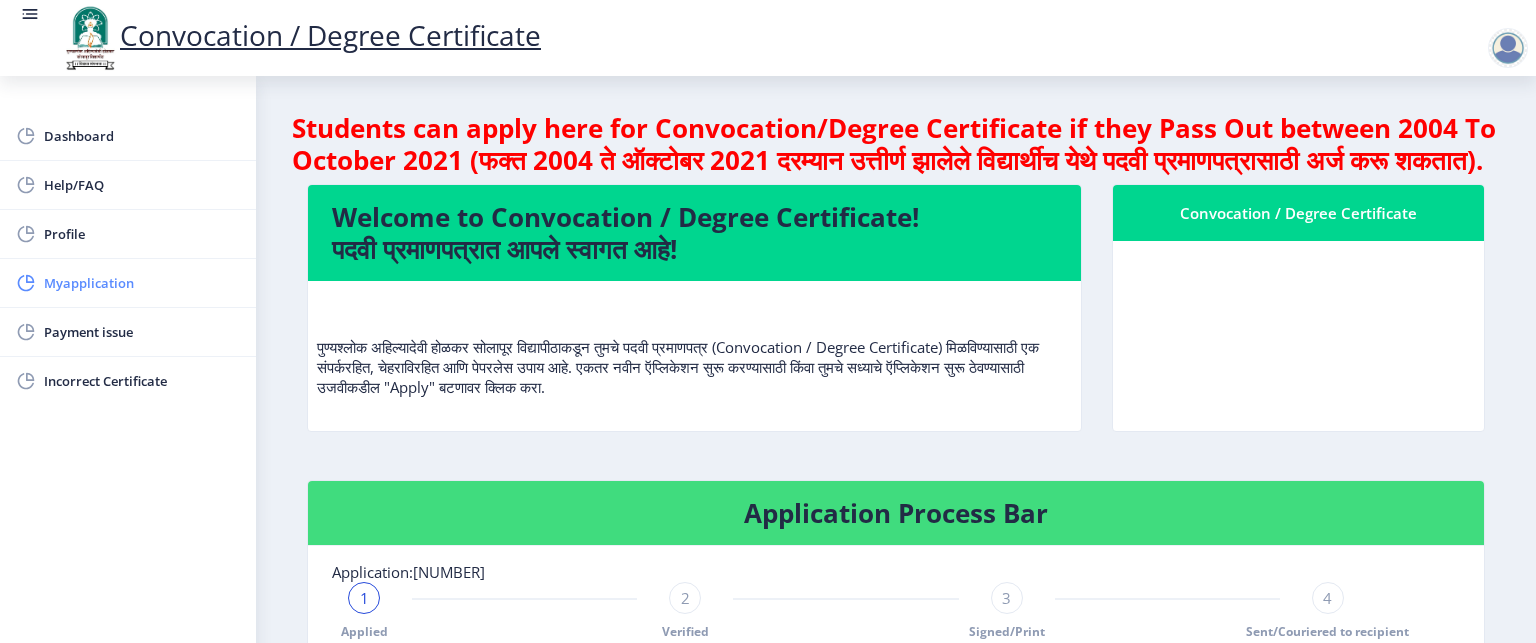click on "Myapplication" 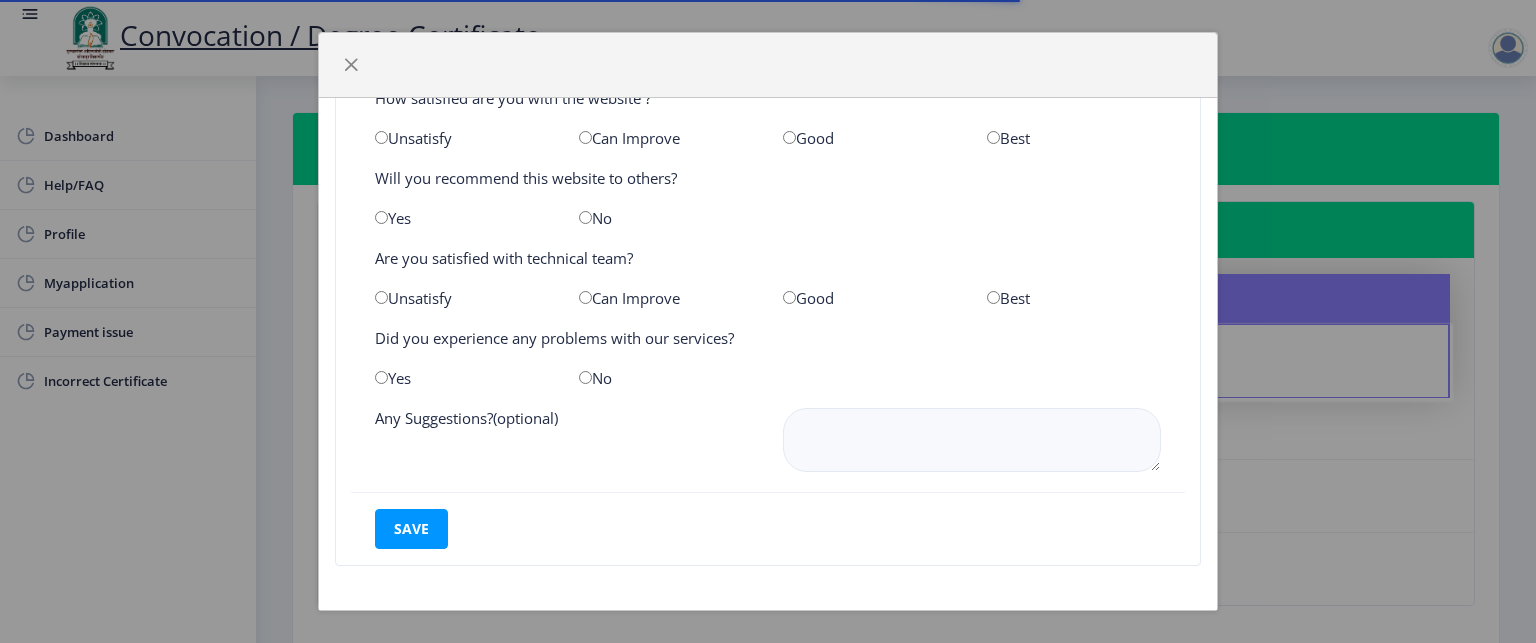 scroll, scrollTop: 0, scrollLeft: 0, axis: both 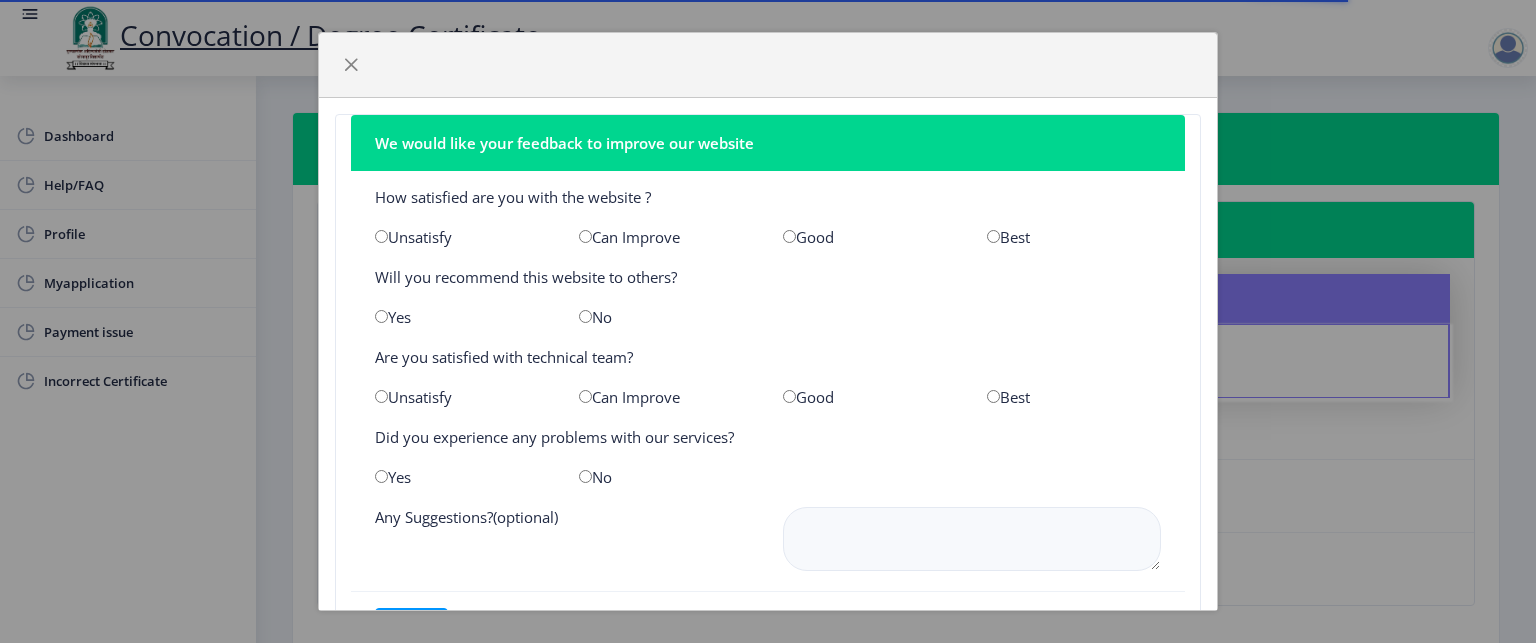 click at bounding box center [993, 236] 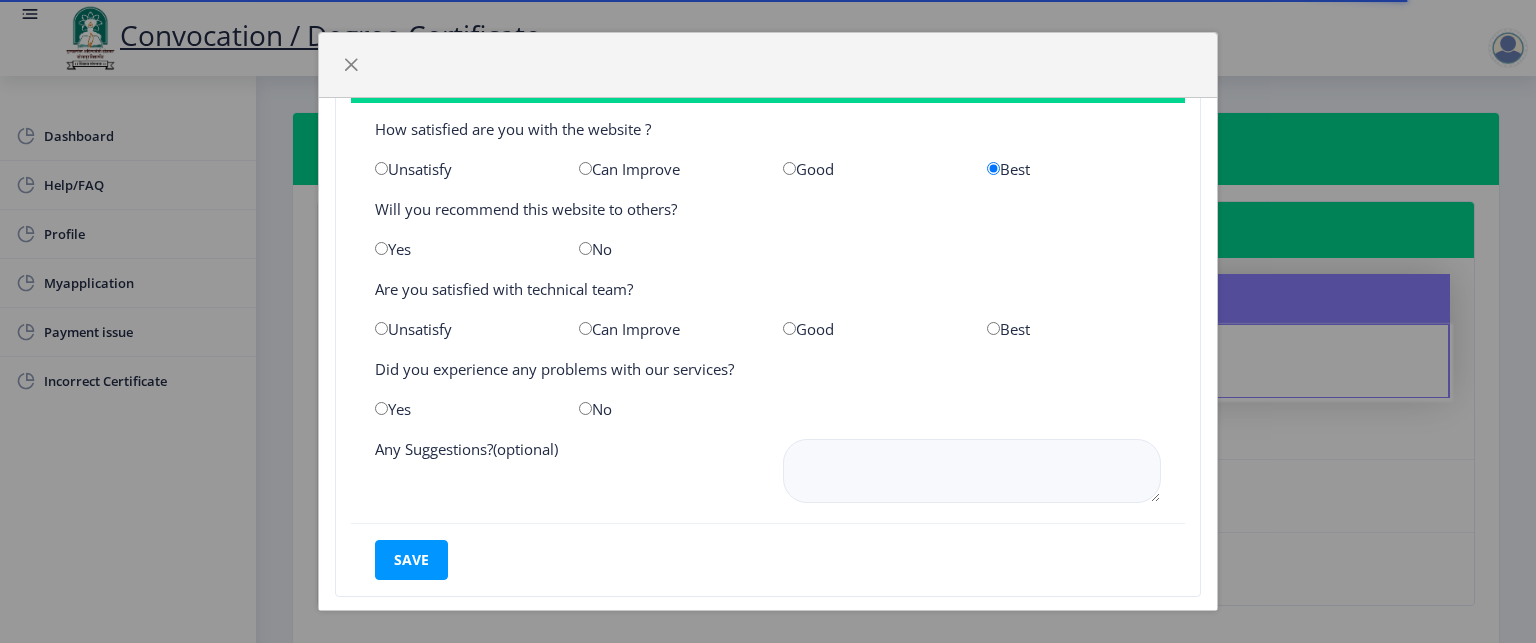 scroll, scrollTop: 99, scrollLeft: 0, axis: vertical 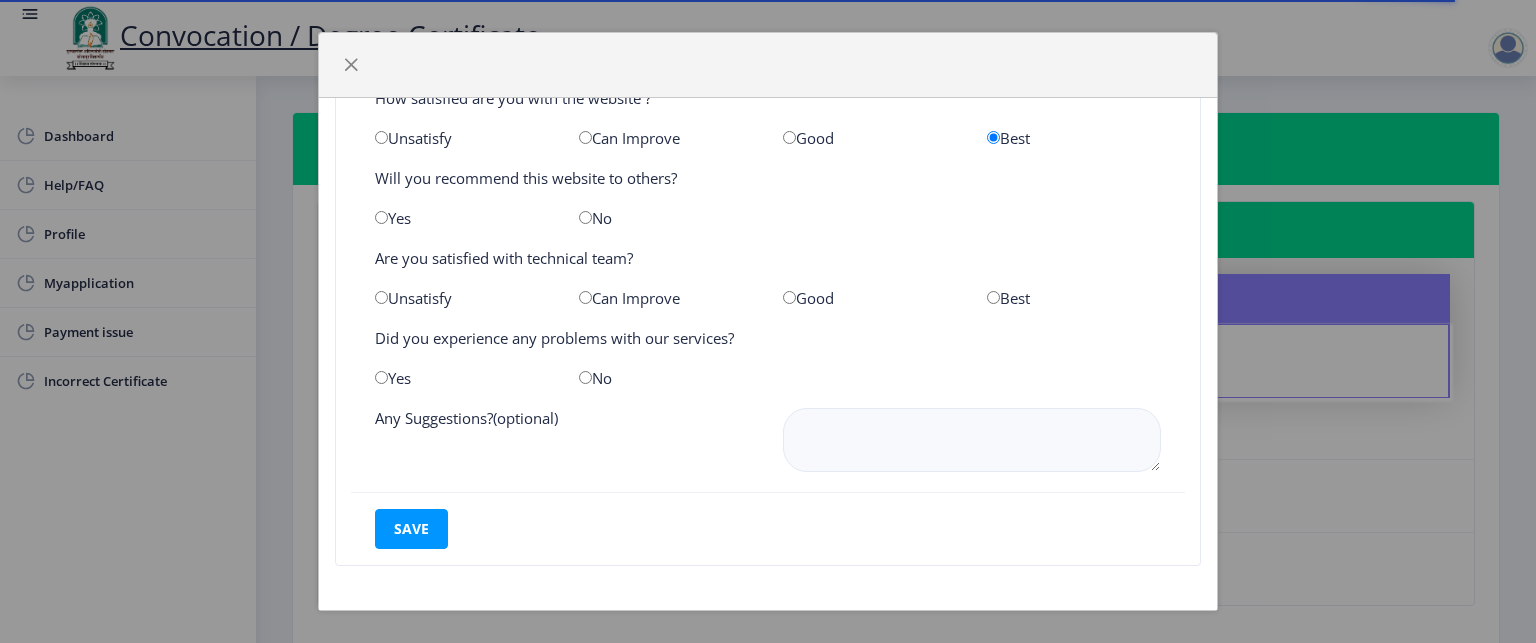 click at bounding box center (585, 217) 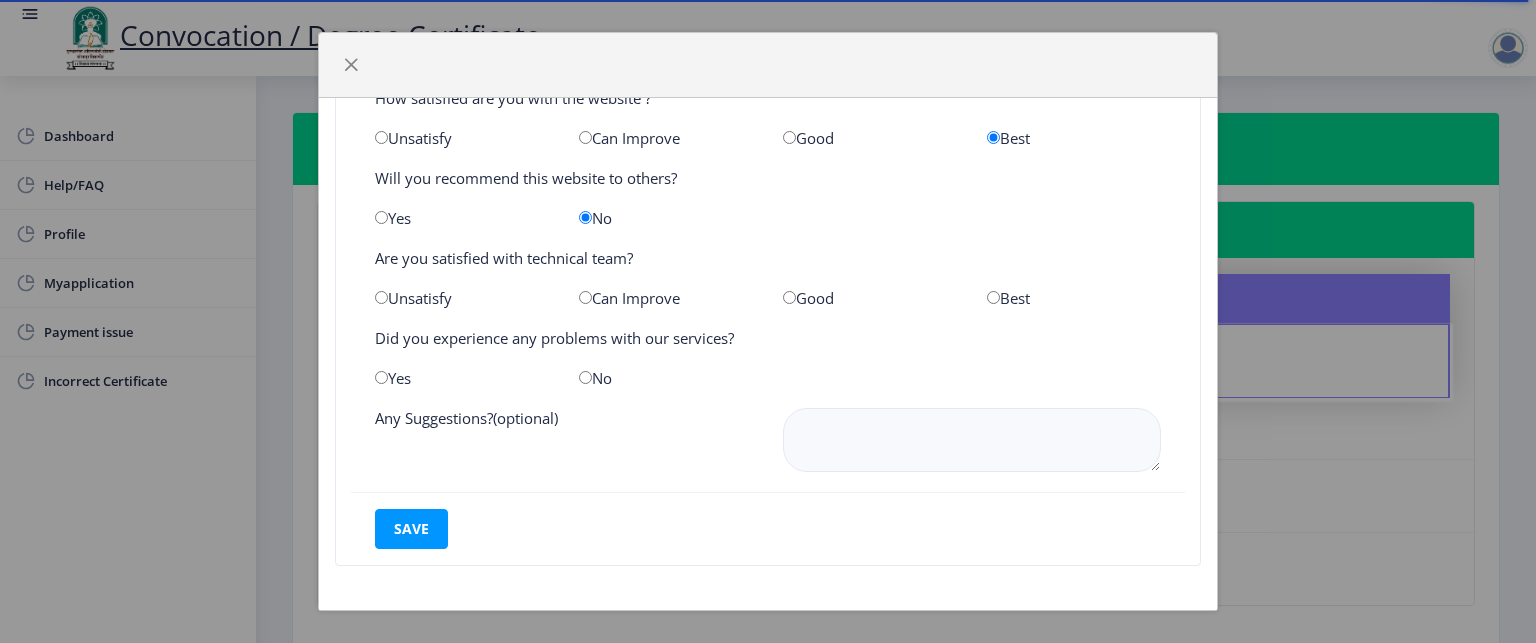 click at bounding box center (993, 297) 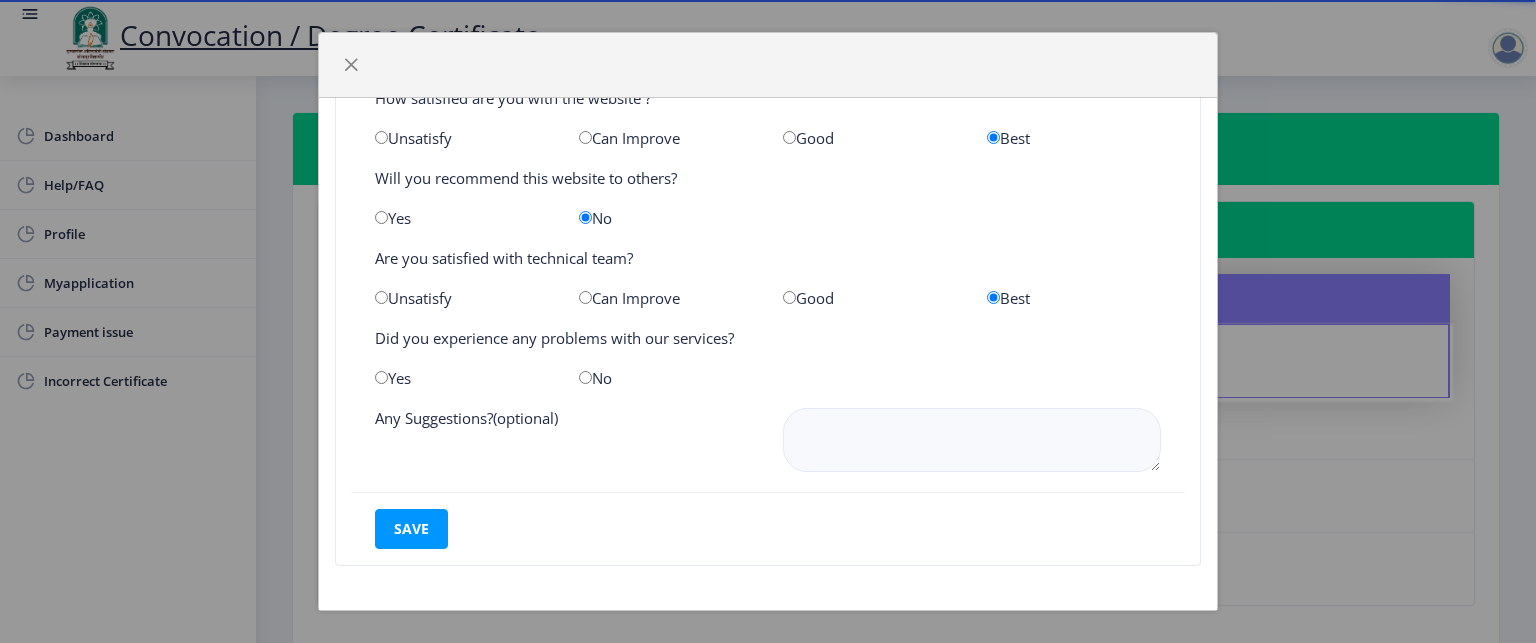 click at bounding box center [585, 377] 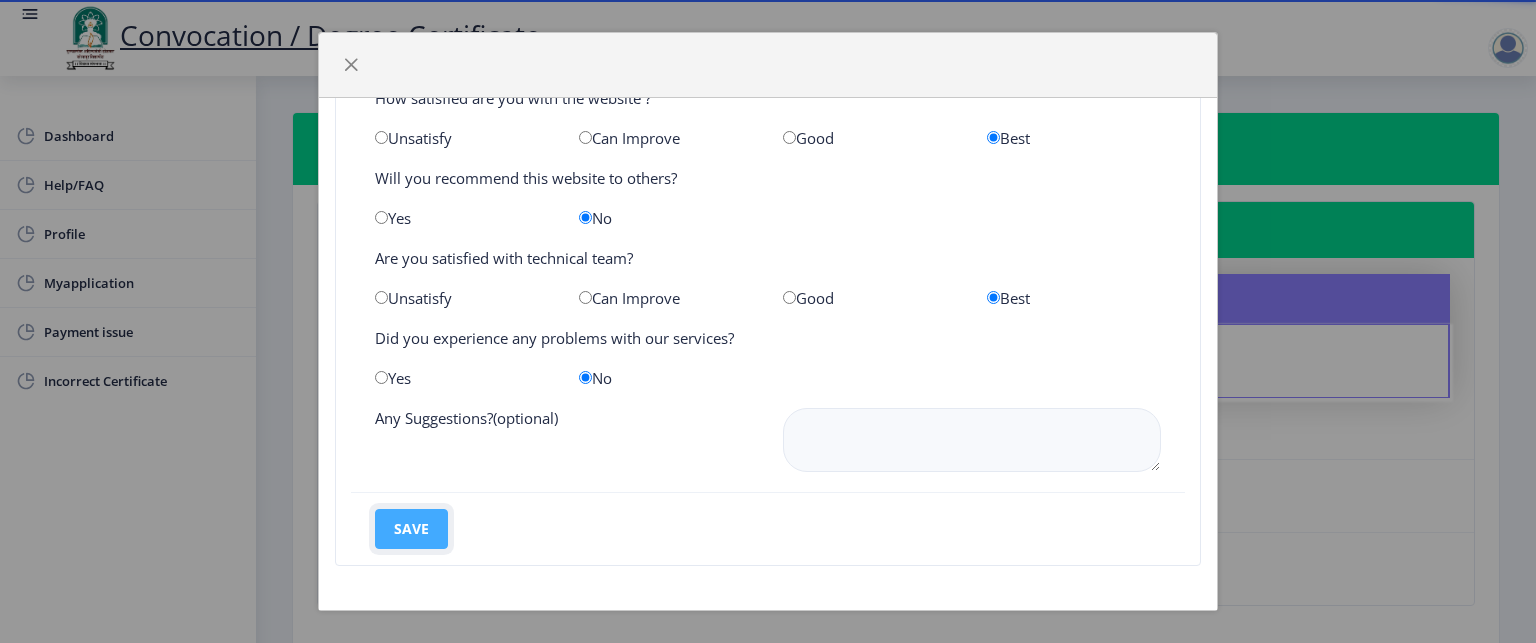 click on "save" 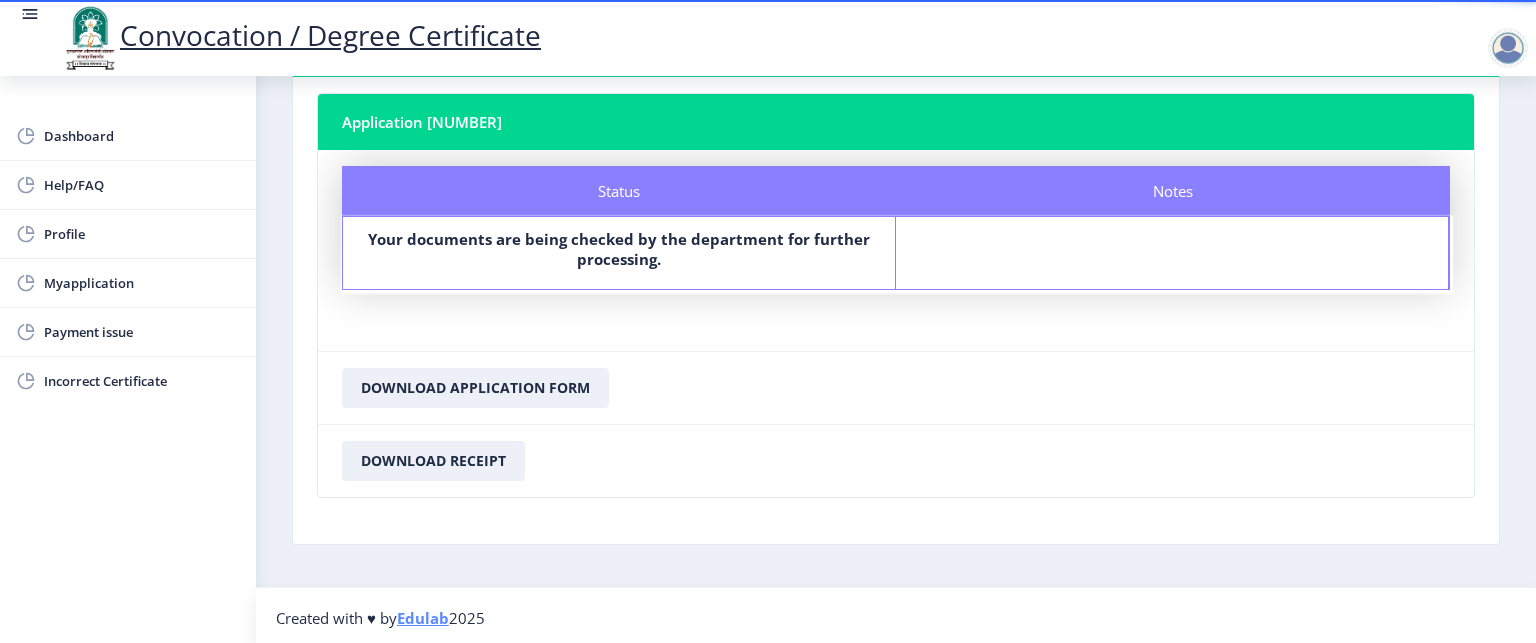 scroll, scrollTop: 110, scrollLeft: 0, axis: vertical 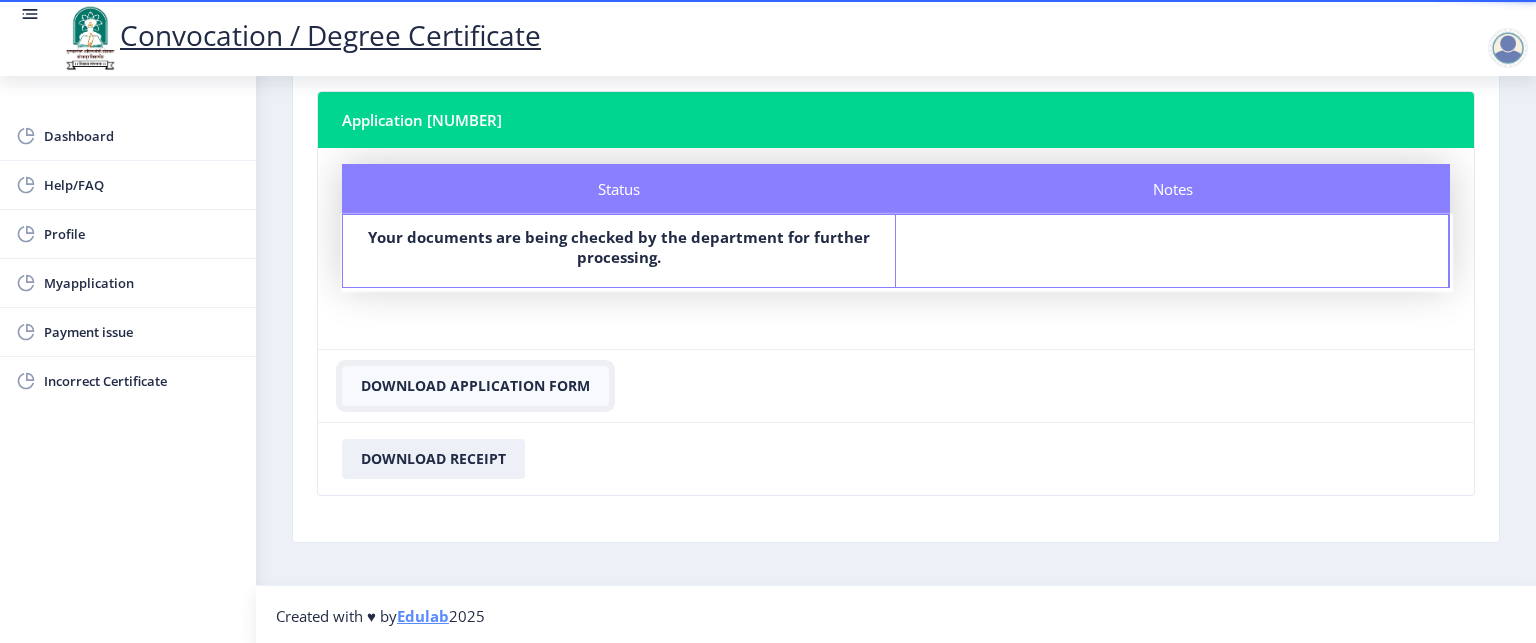 click on "Download Application Form" 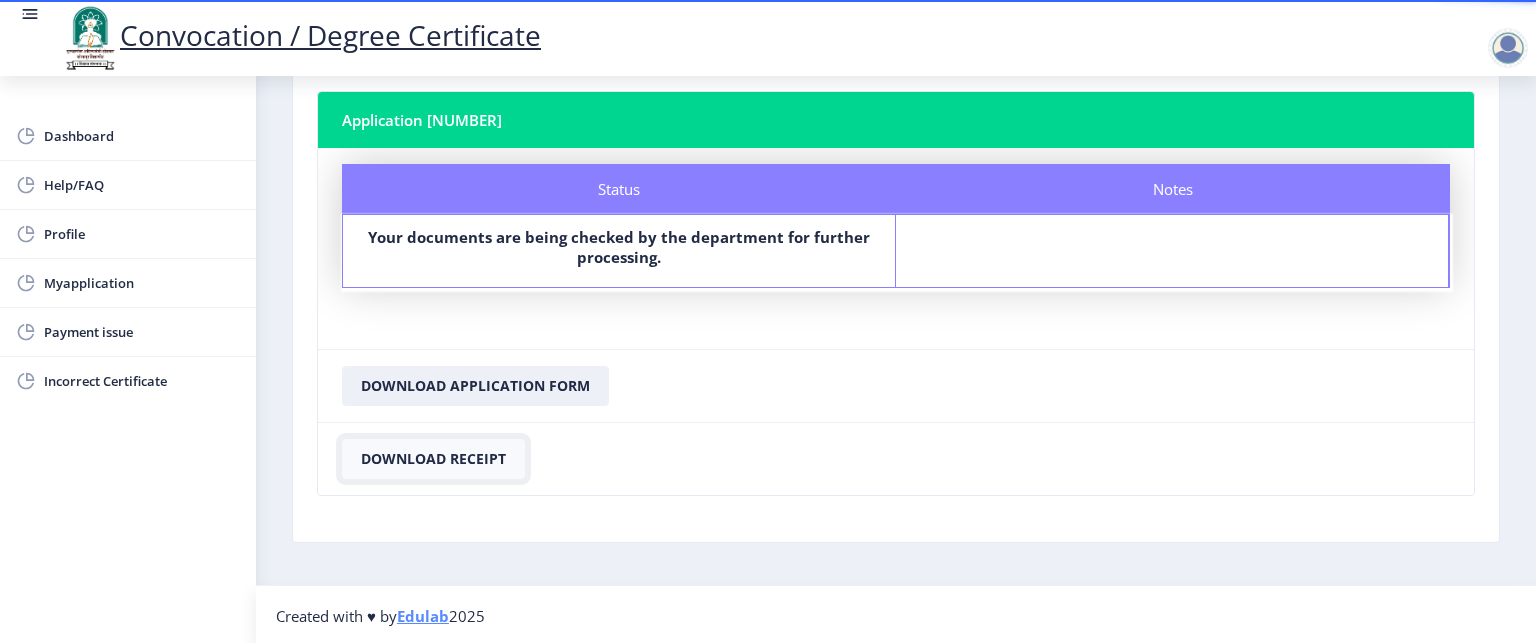 click on "Download Receipt" 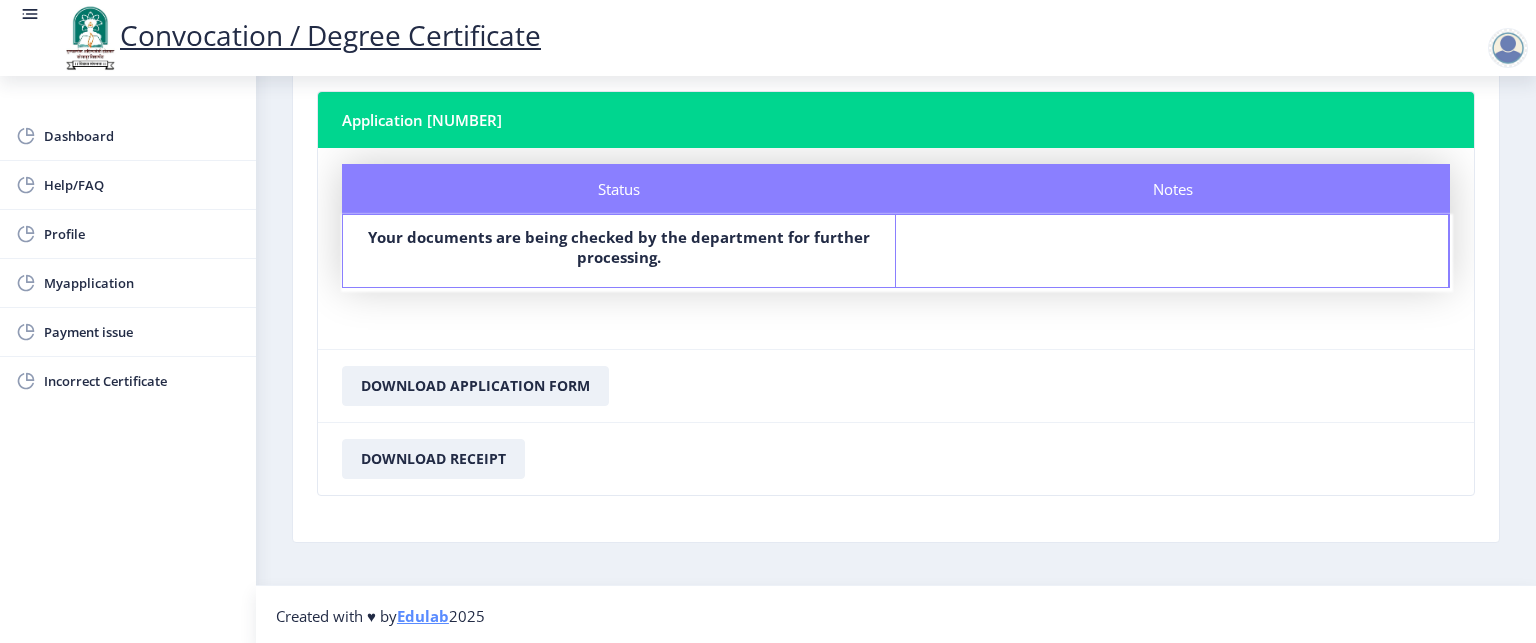 click 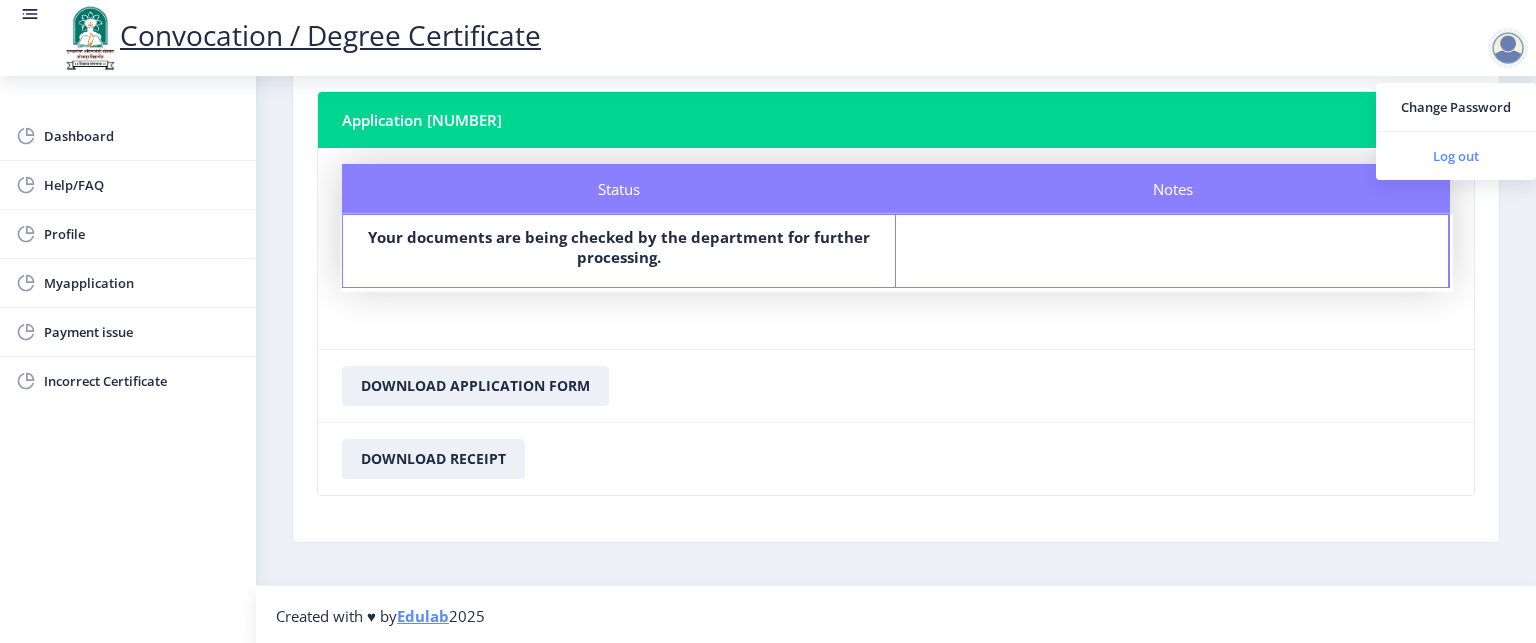 click on "Log out" at bounding box center (1456, 156) 